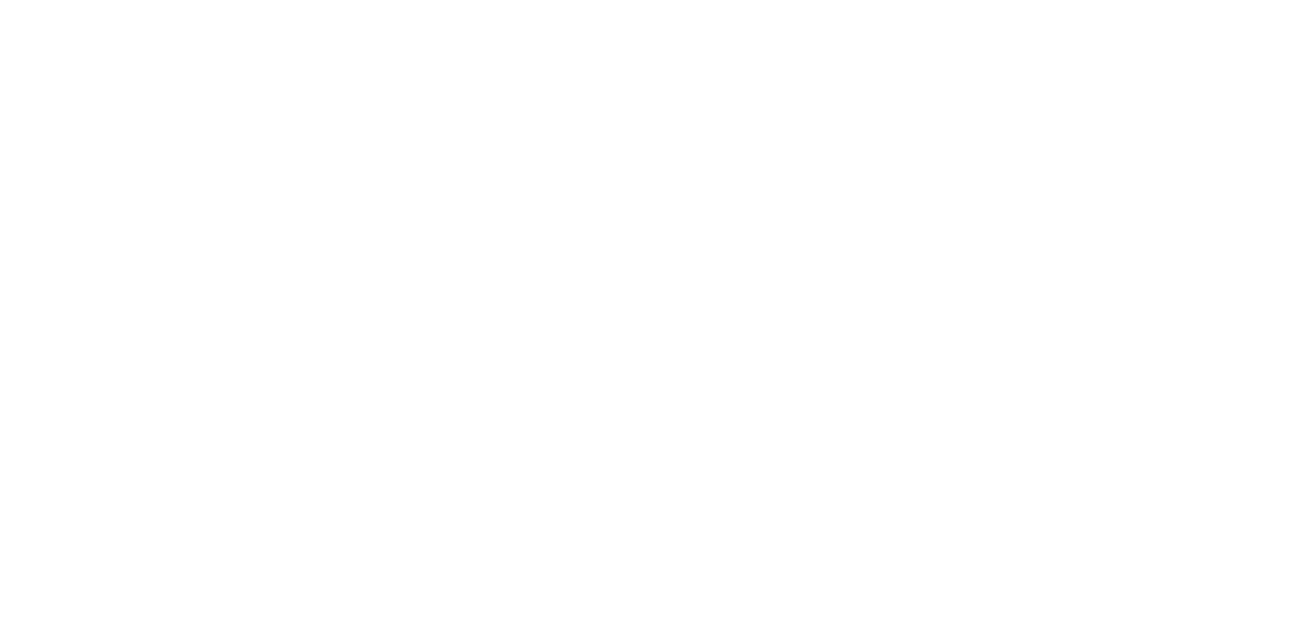 scroll, scrollTop: 0, scrollLeft: 0, axis: both 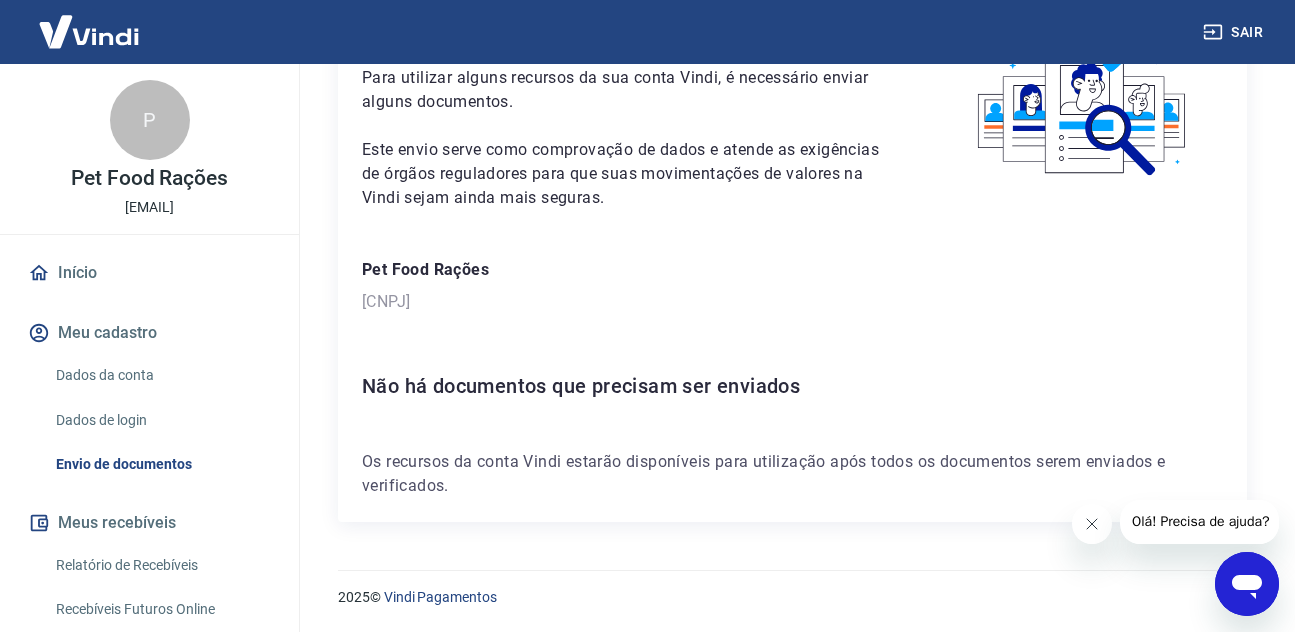 click on "Início" at bounding box center (149, 273) 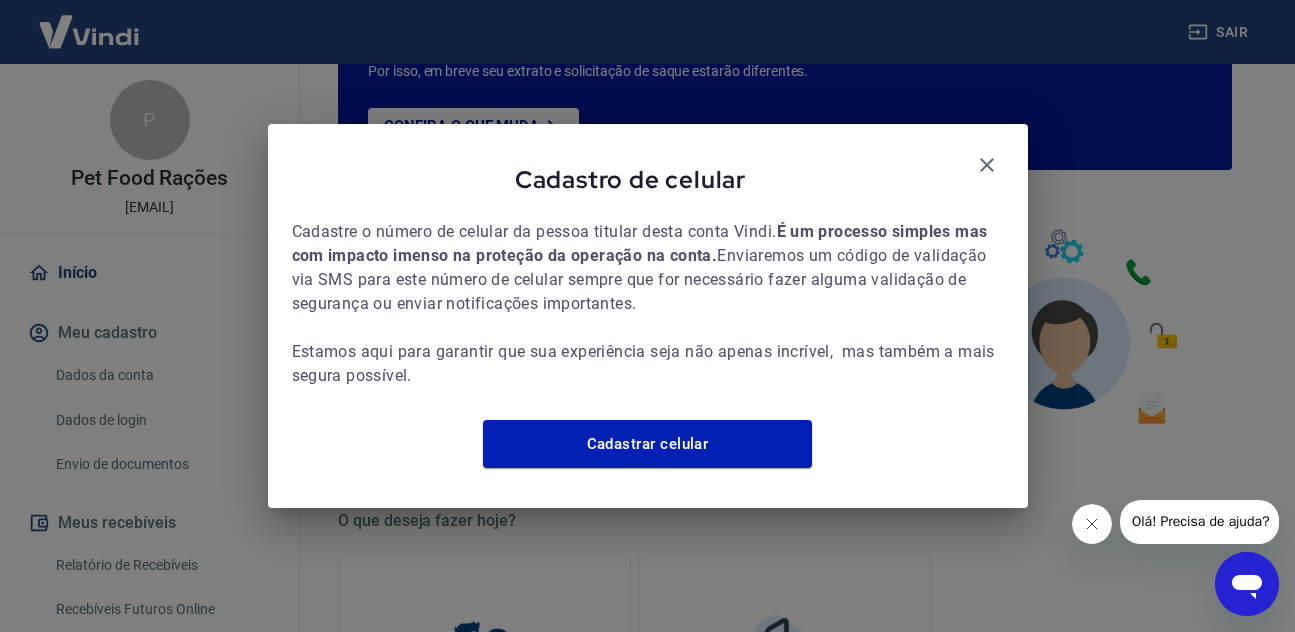 scroll, scrollTop: 1080, scrollLeft: 0, axis: vertical 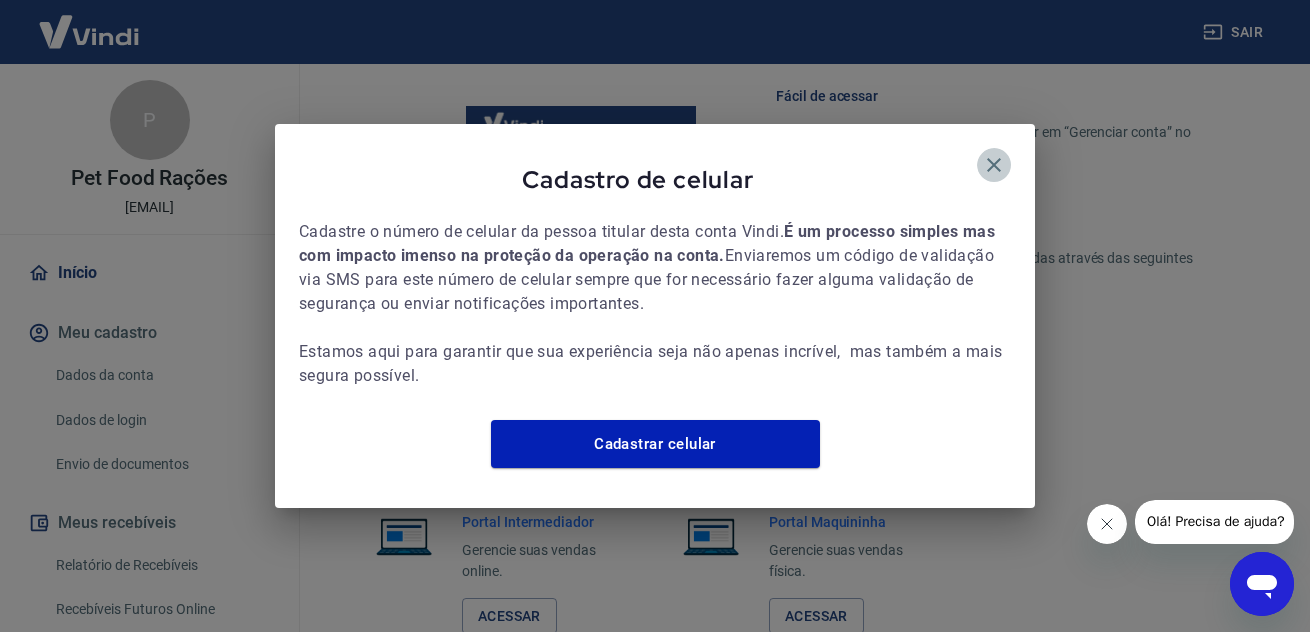 click 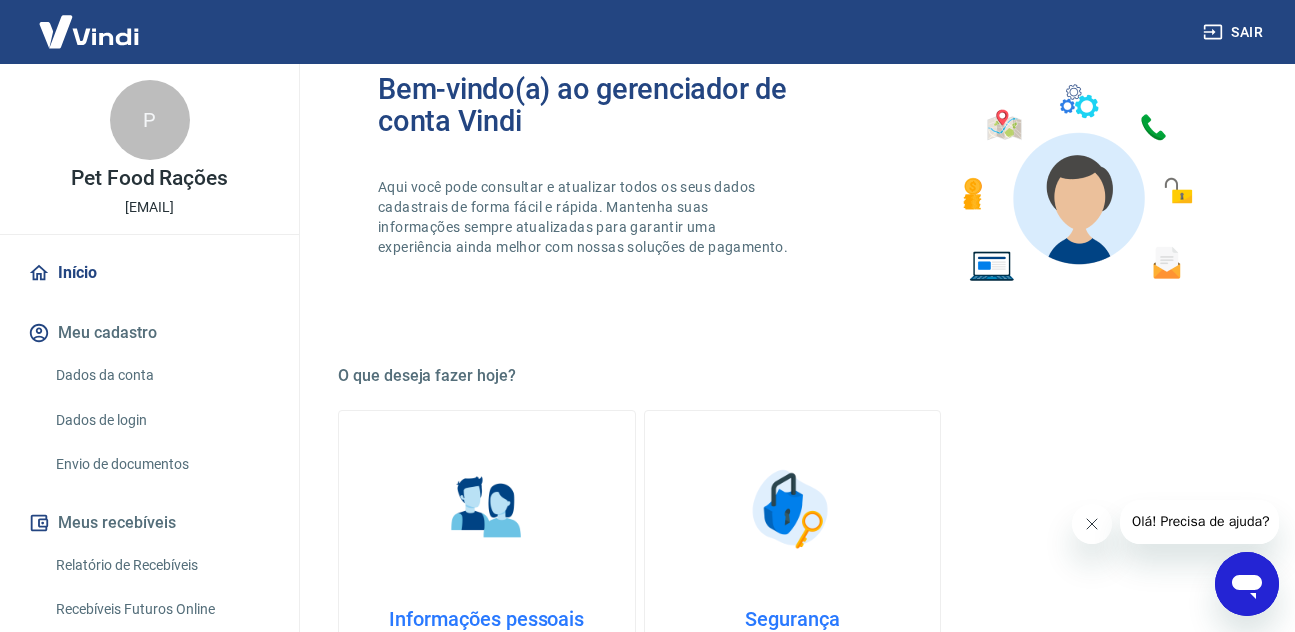 scroll, scrollTop: 300, scrollLeft: 0, axis: vertical 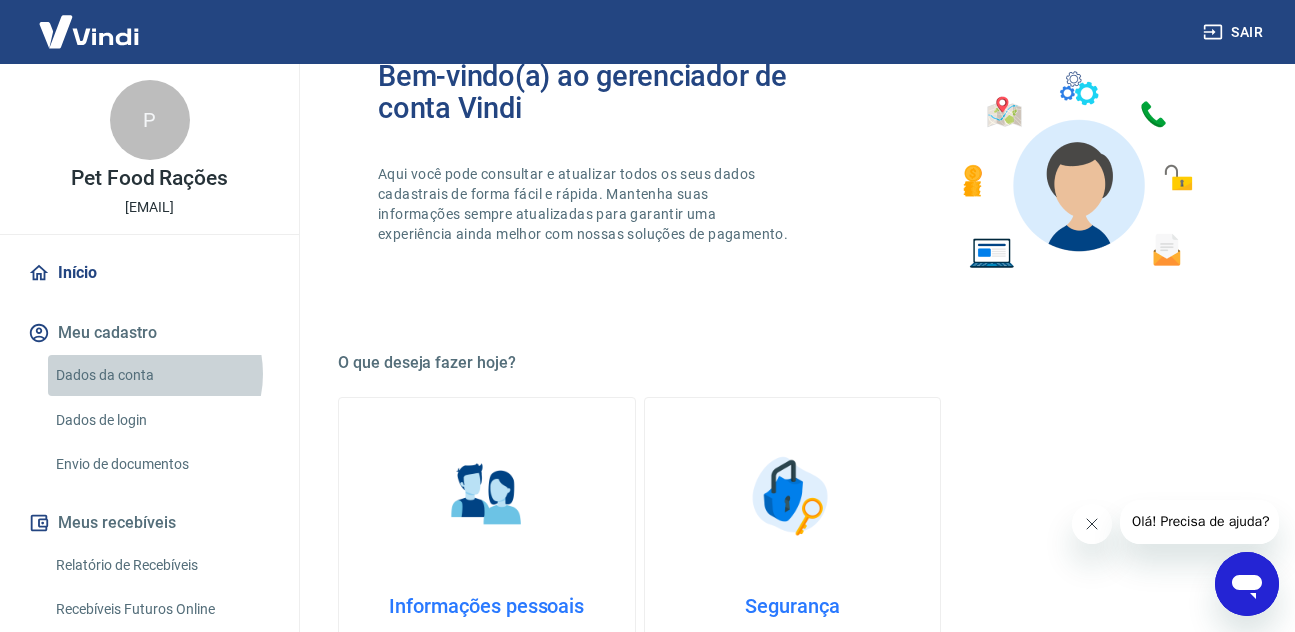 click on "Dados da conta" at bounding box center [161, 375] 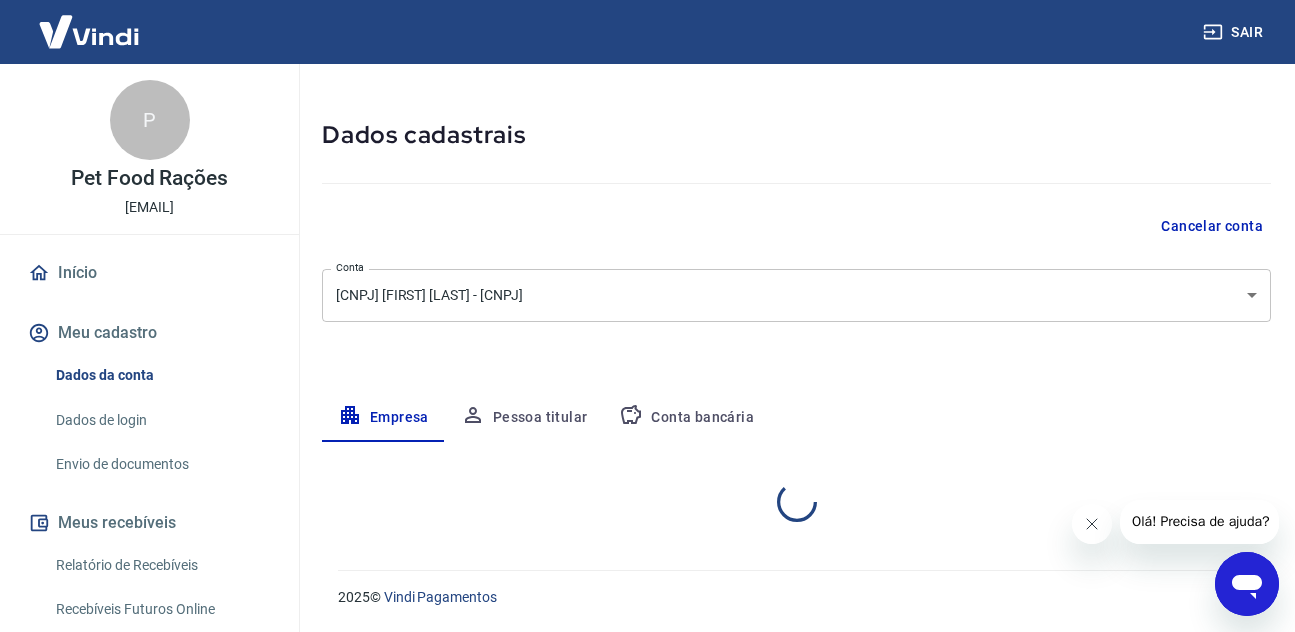 scroll, scrollTop: 0, scrollLeft: 0, axis: both 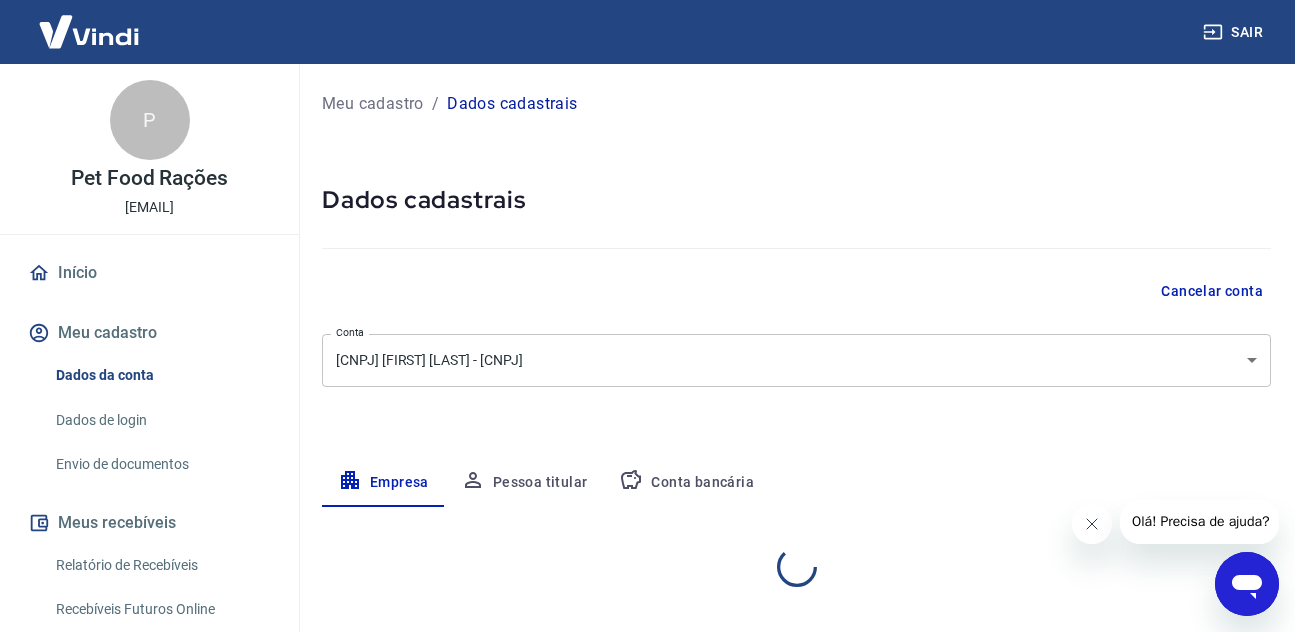 select on "SP" 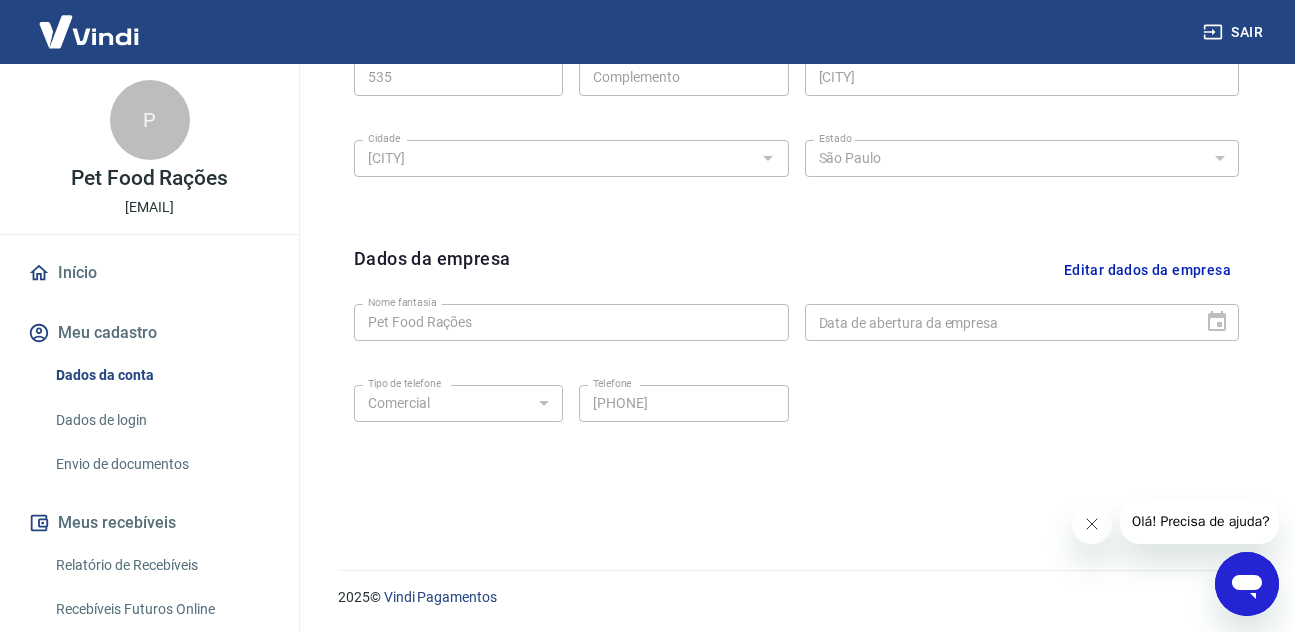 scroll, scrollTop: 110, scrollLeft: 0, axis: vertical 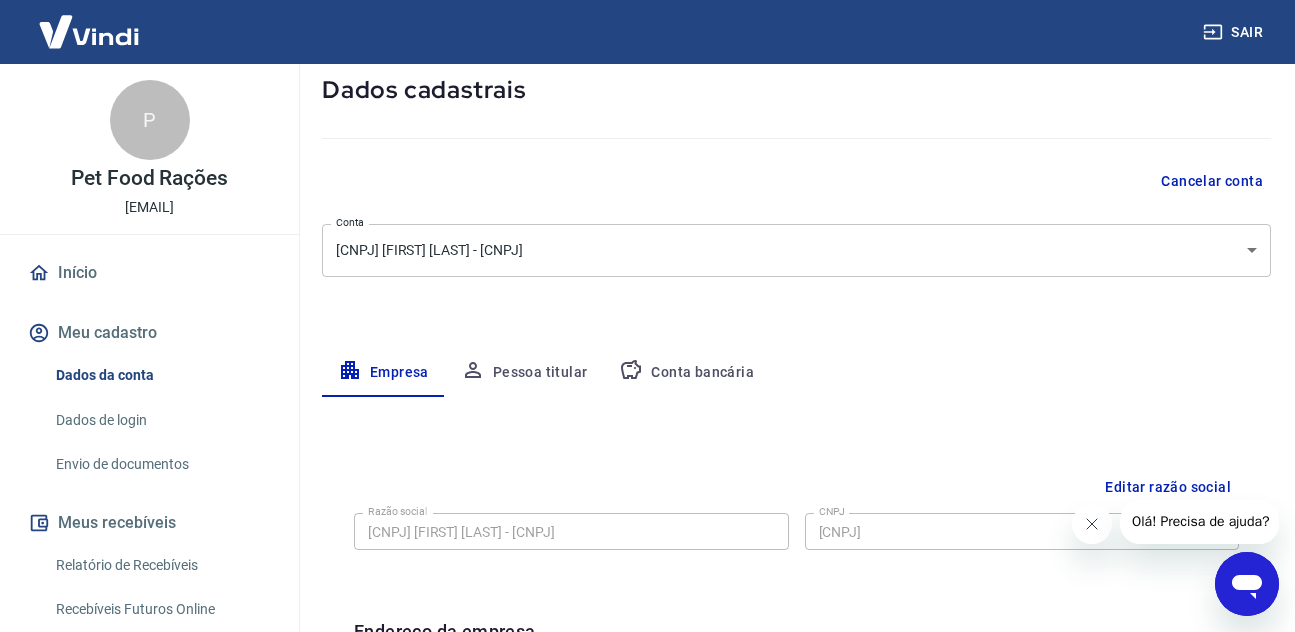 click on "Pessoa titular" at bounding box center (524, 373) 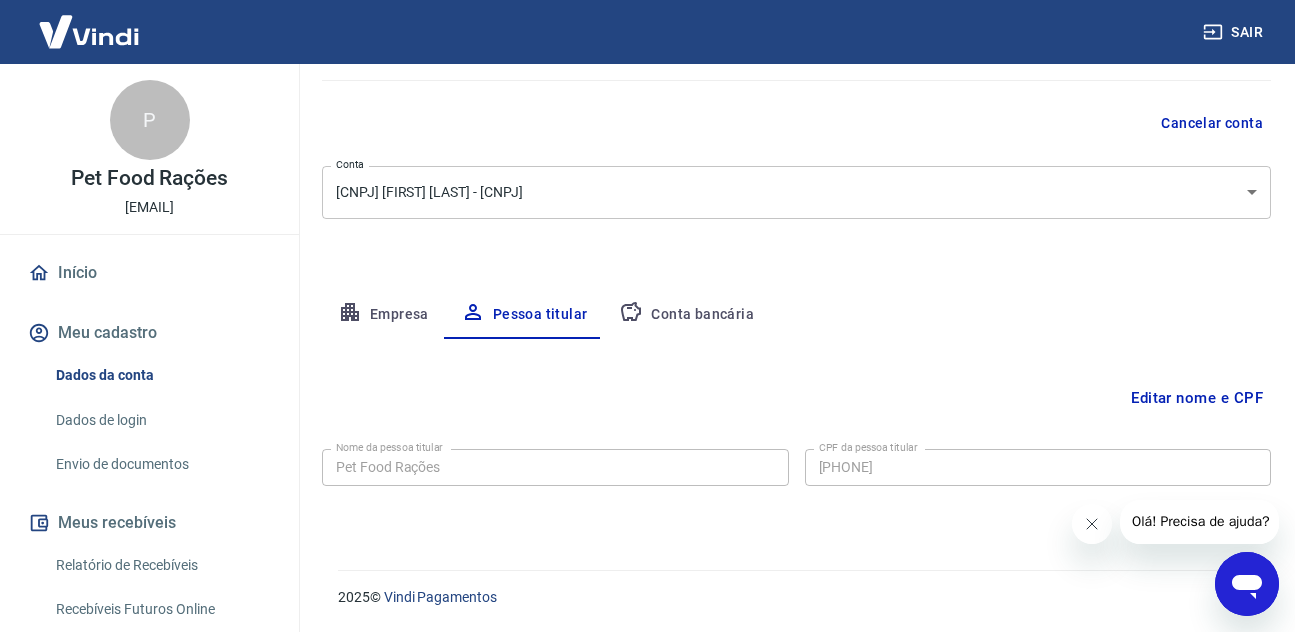 click on "Conta bancária" at bounding box center [686, 315] 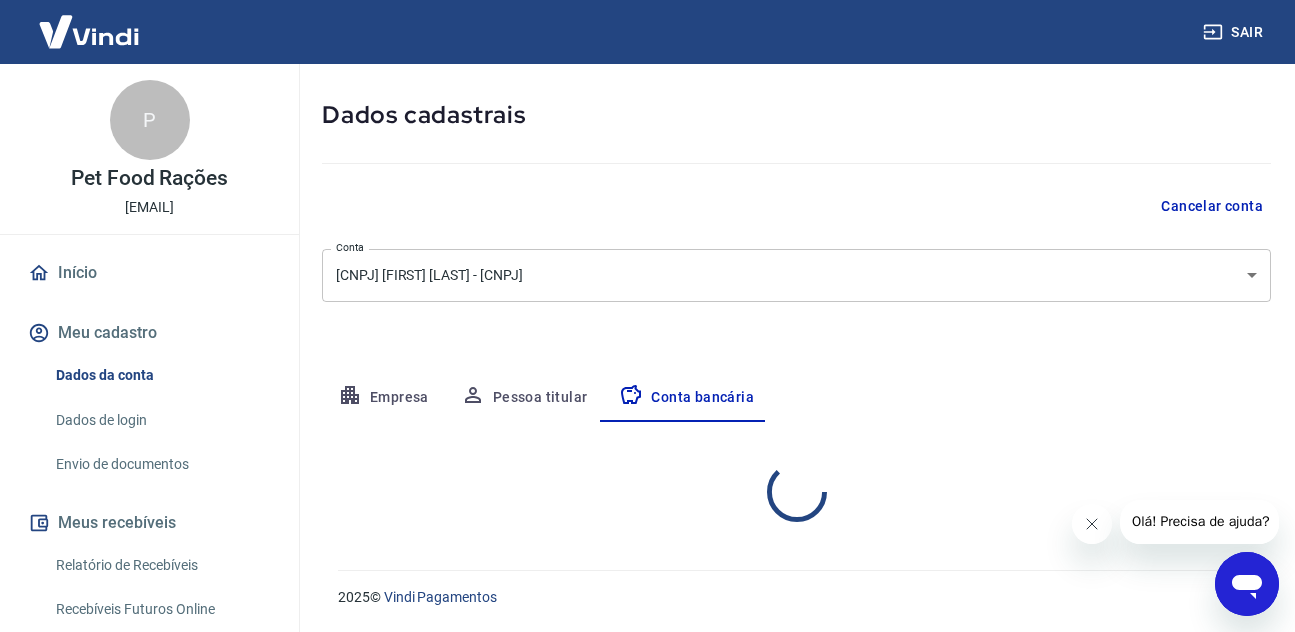 select on "1" 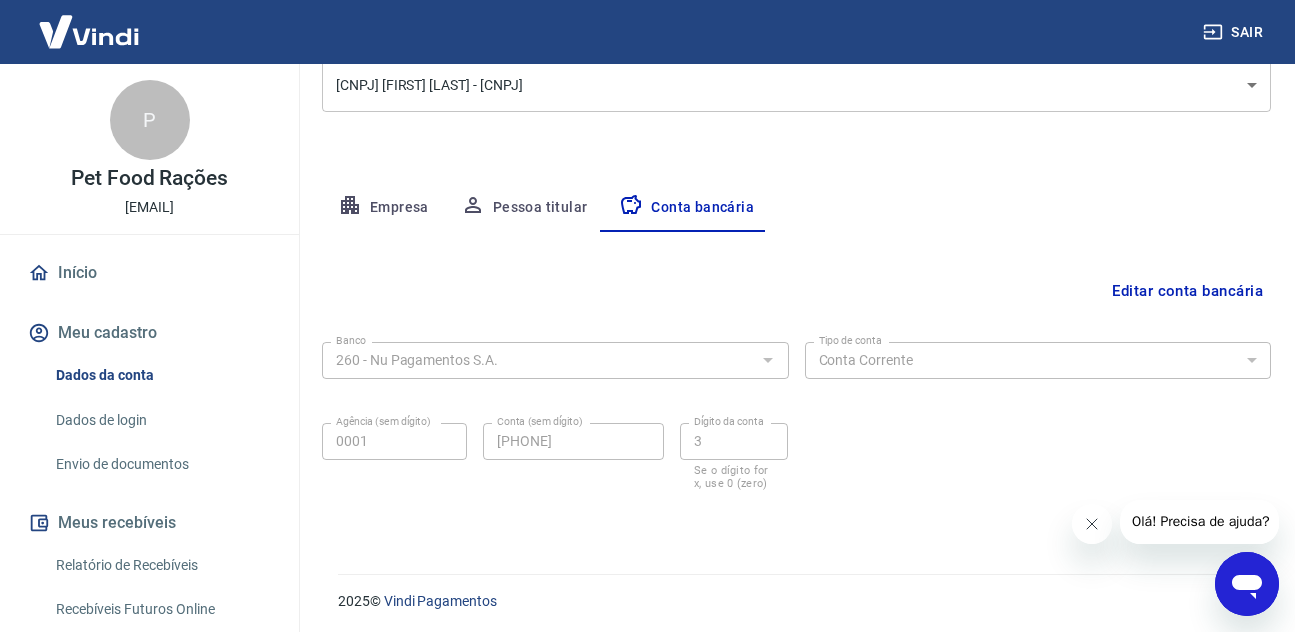 scroll, scrollTop: 279, scrollLeft: 0, axis: vertical 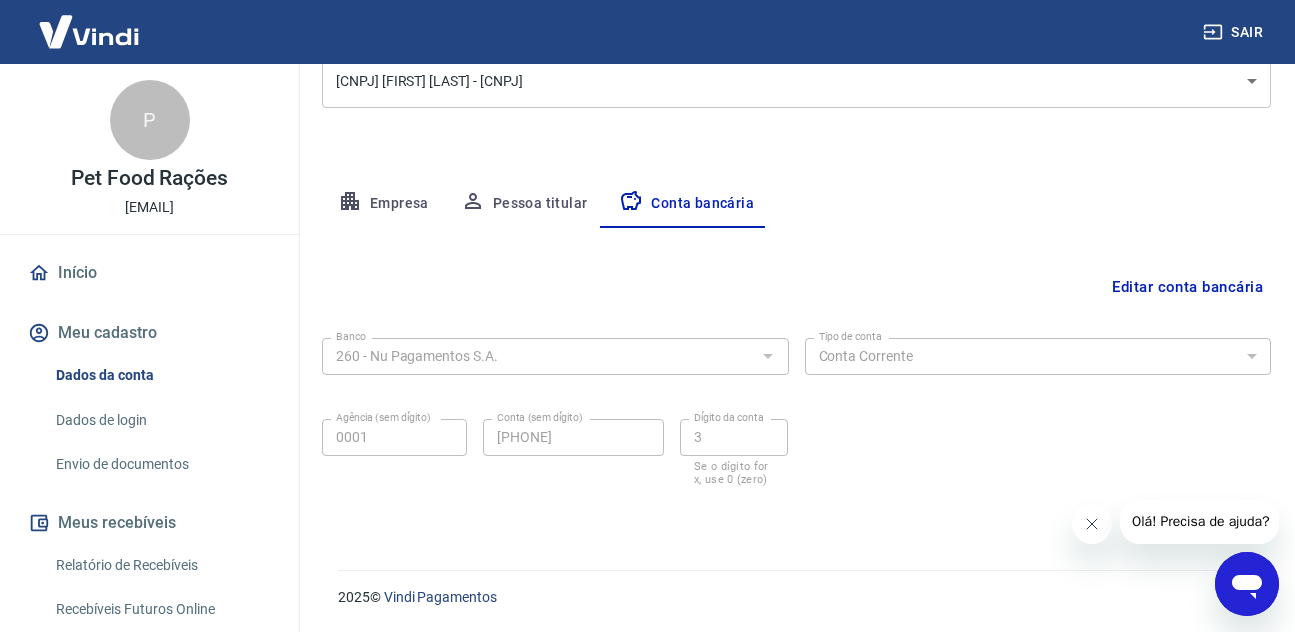click on "Envio de documentos" at bounding box center (161, 464) 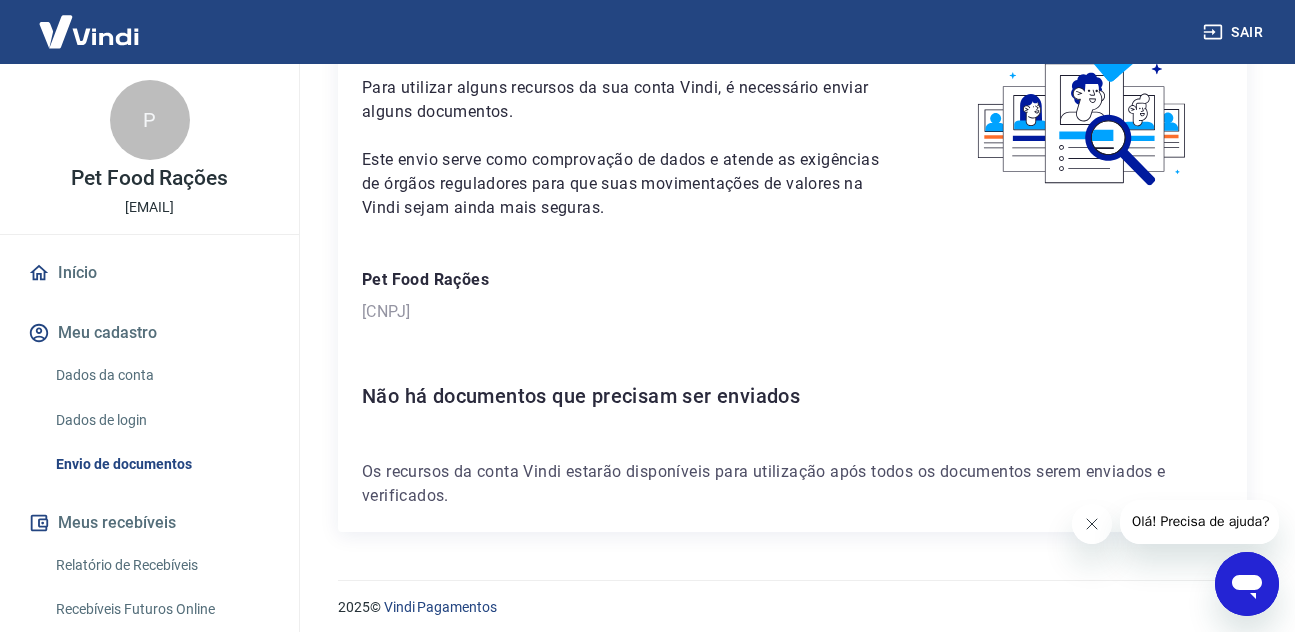scroll, scrollTop: 142, scrollLeft: 0, axis: vertical 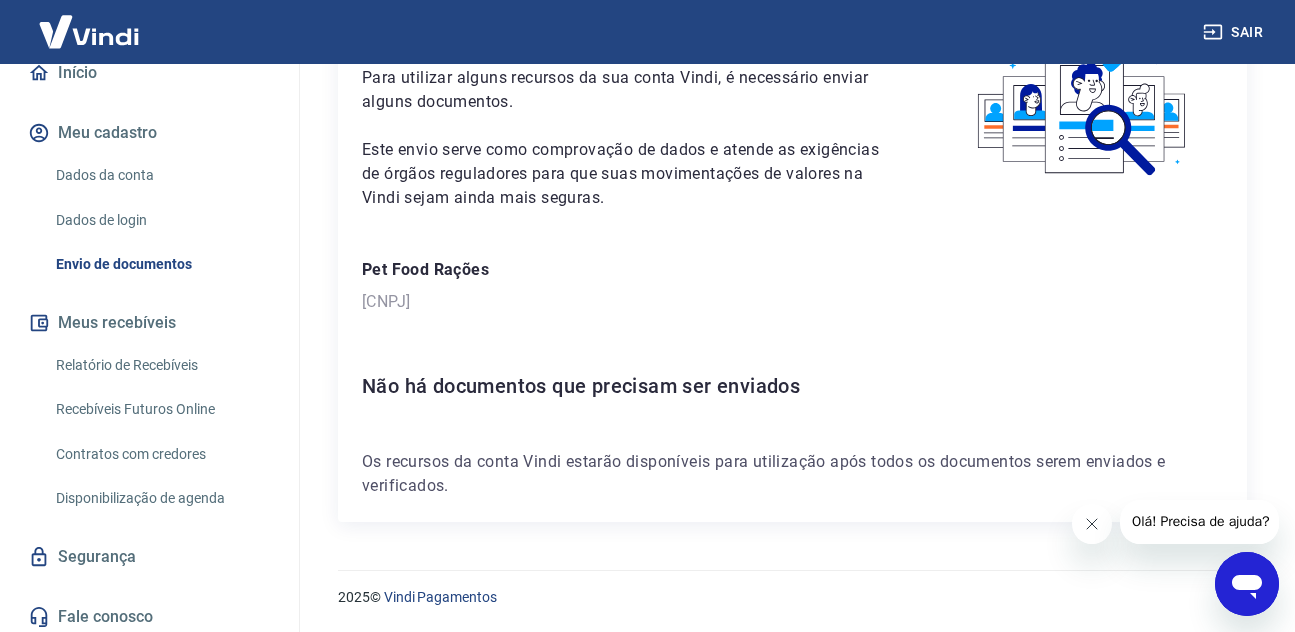 click on "Dados da conta" at bounding box center (161, 175) 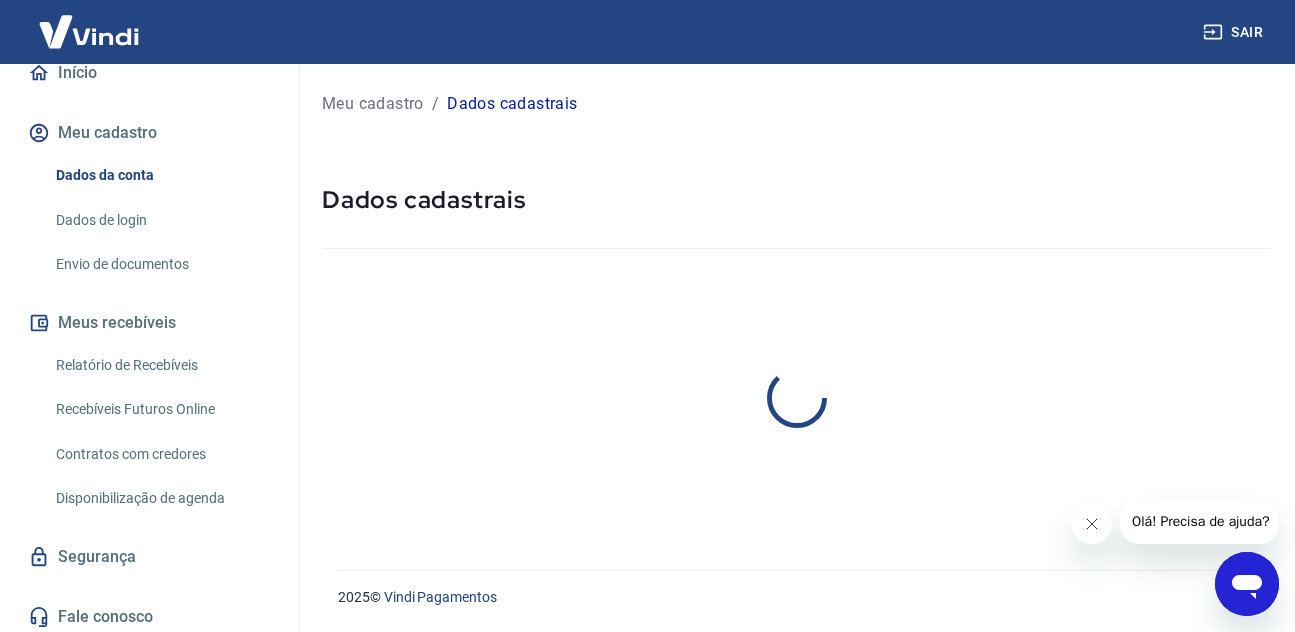 scroll, scrollTop: 0, scrollLeft: 0, axis: both 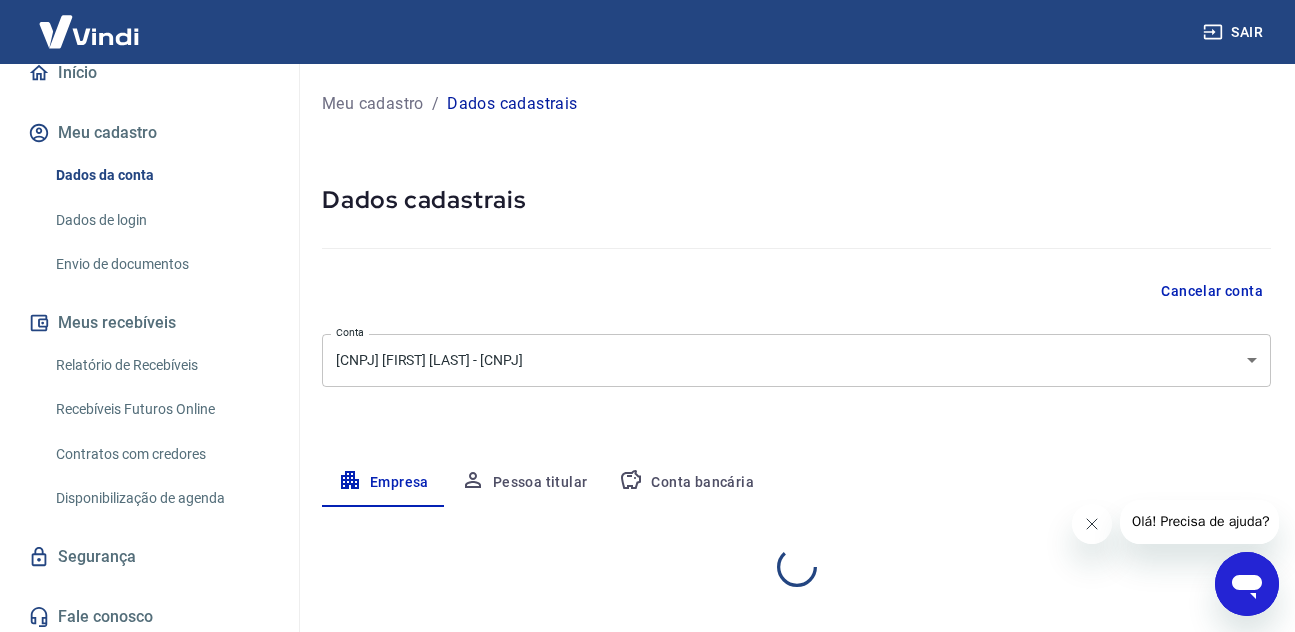 select on "SP" 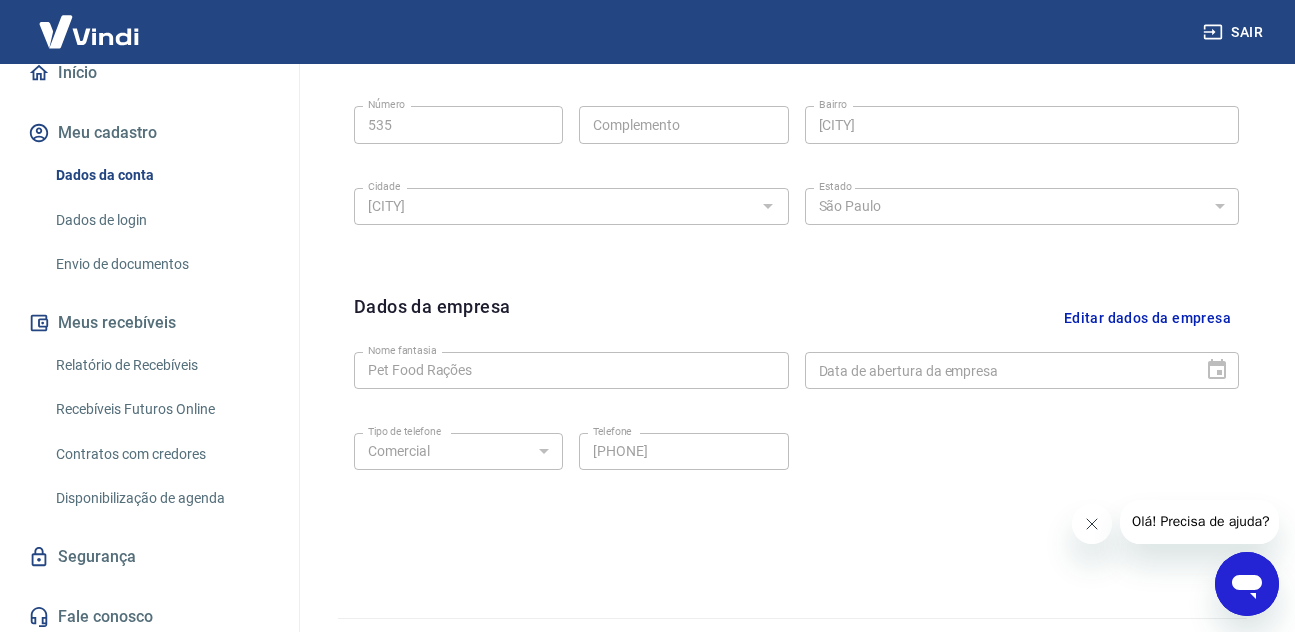 scroll, scrollTop: 810, scrollLeft: 0, axis: vertical 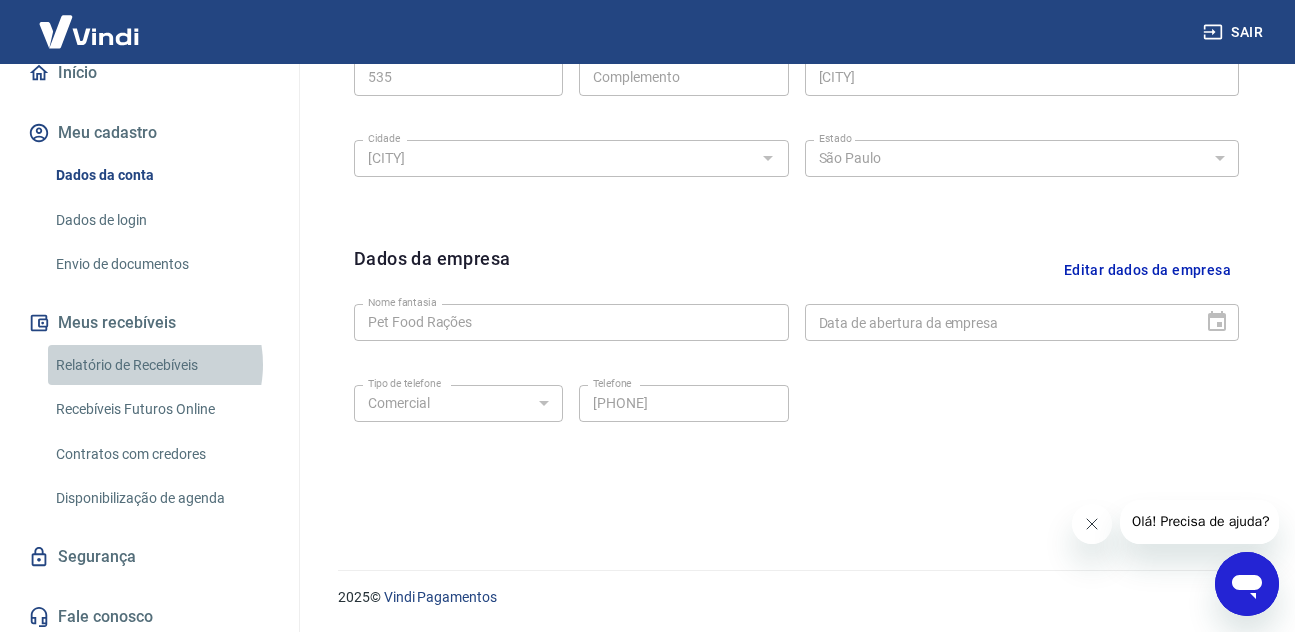click on "Relatório de Recebíveis" at bounding box center (161, 365) 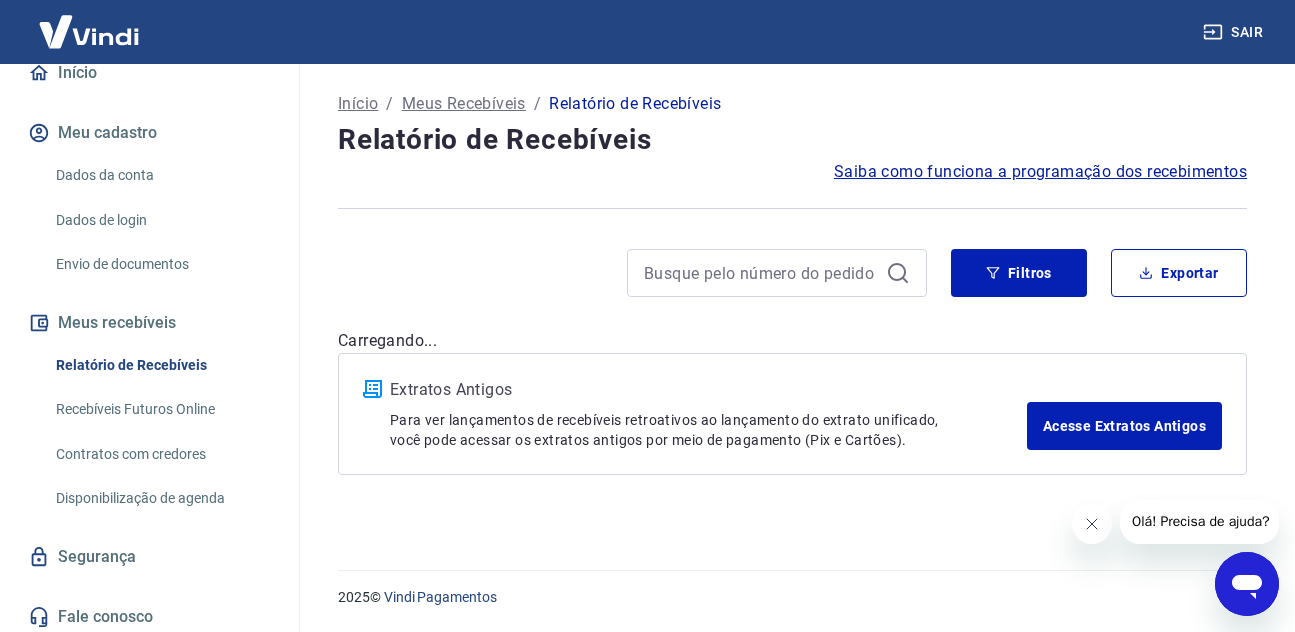 scroll, scrollTop: 0, scrollLeft: 0, axis: both 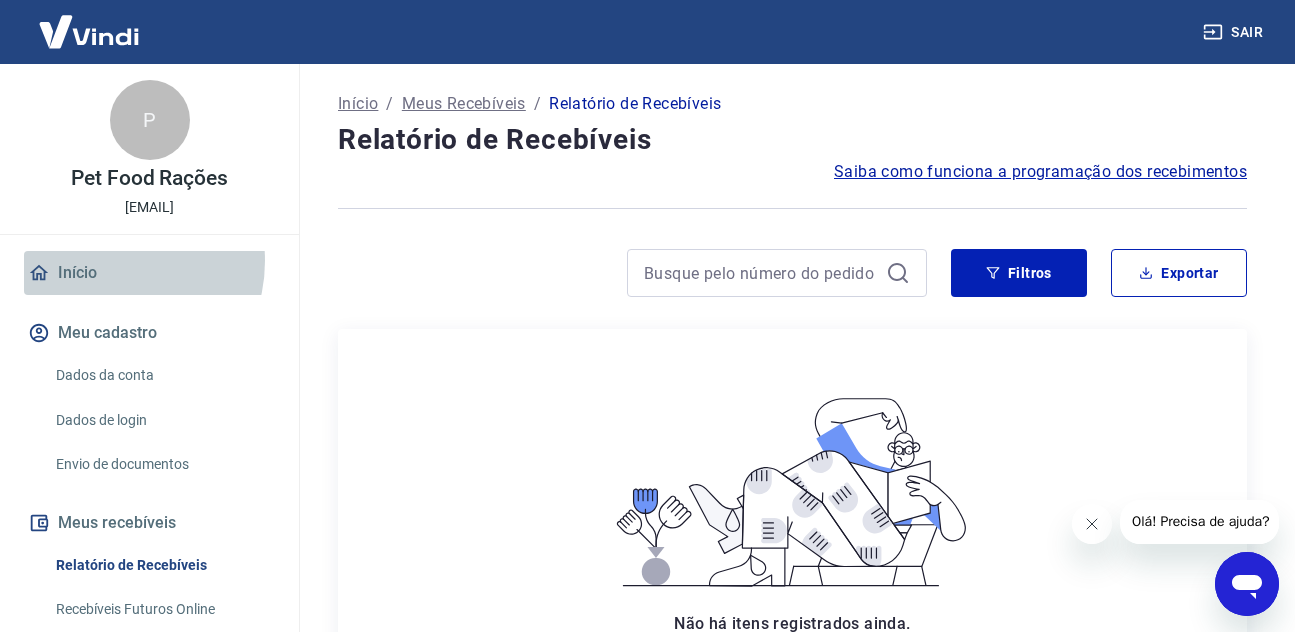 click on "Início" at bounding box center (149, 273) 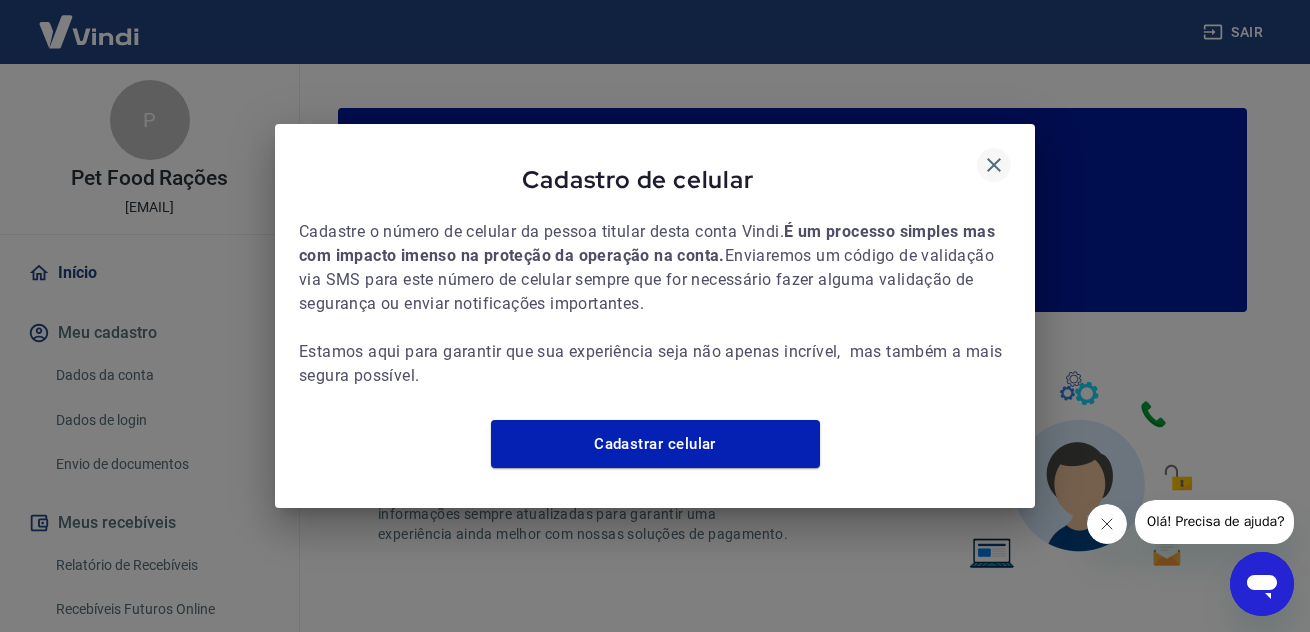 click 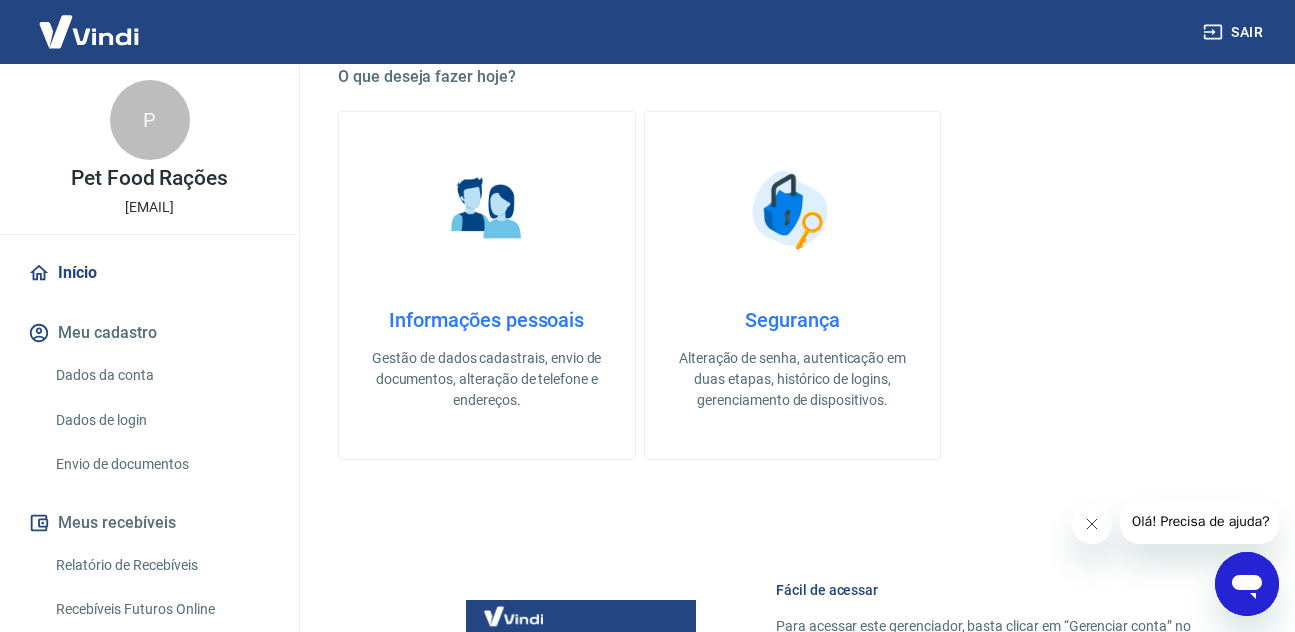 scroll, scrollTop: 700, scrollLeft: 0, axis: vertical 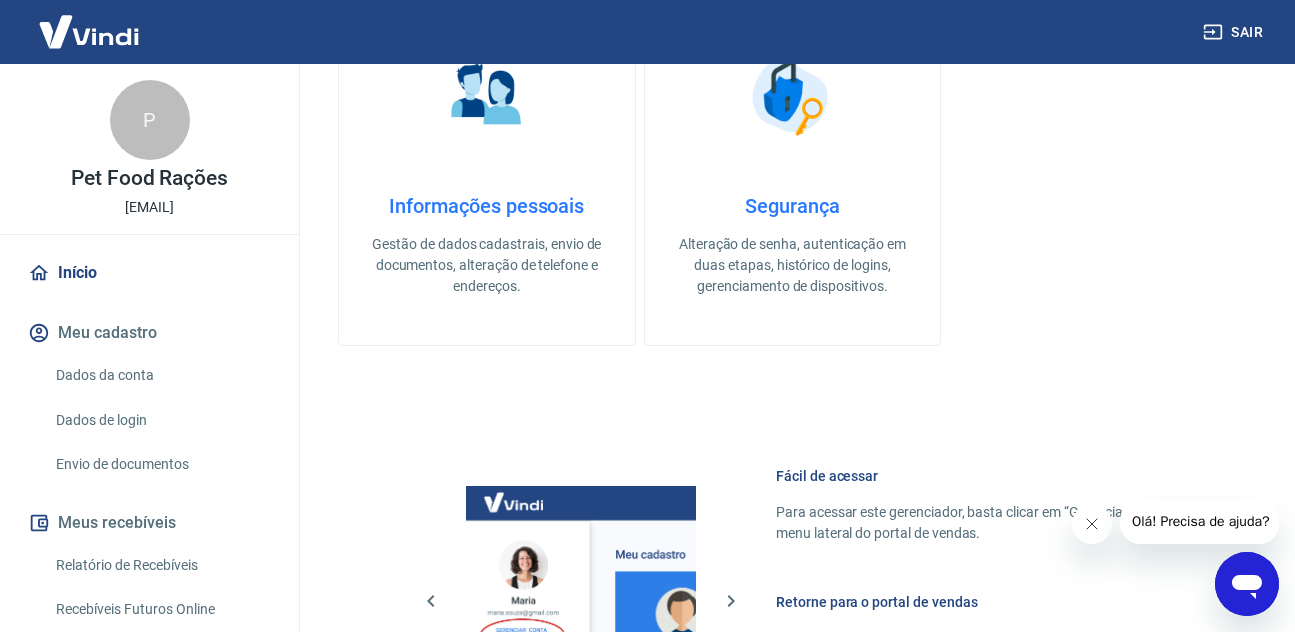 click on "Informações pessoais" at bounding box center [487, 206] 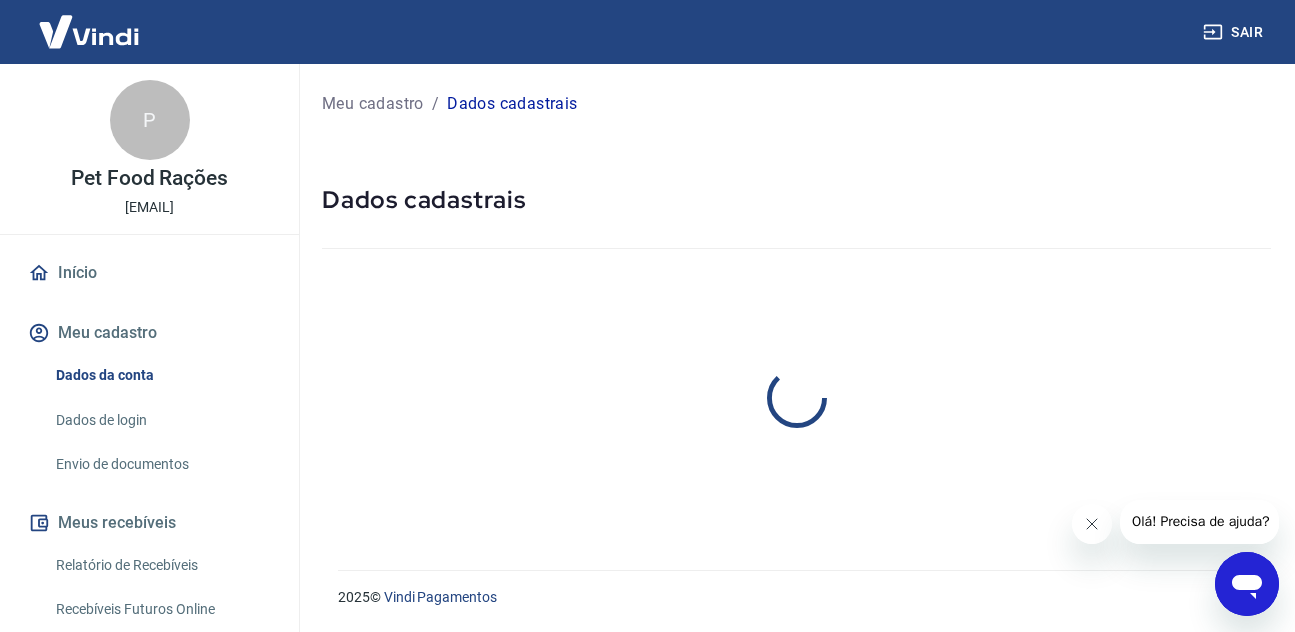scroll, scrollTop: 0, scrollLeft: 0, axis: both 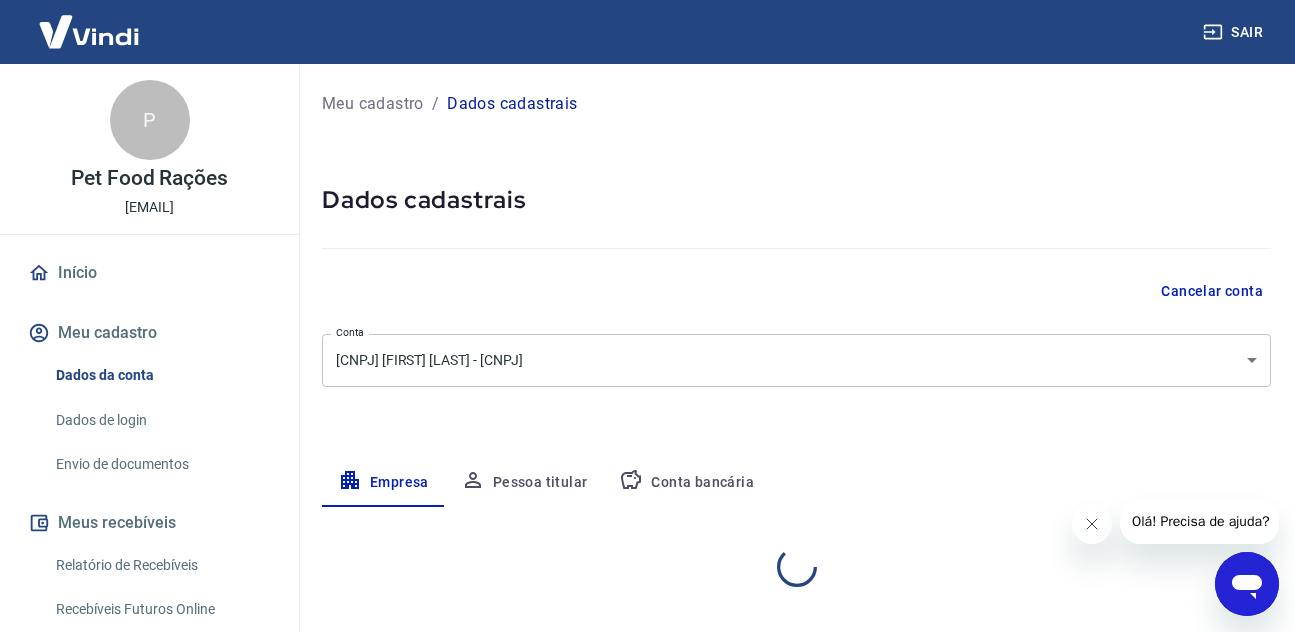 select on "SP" 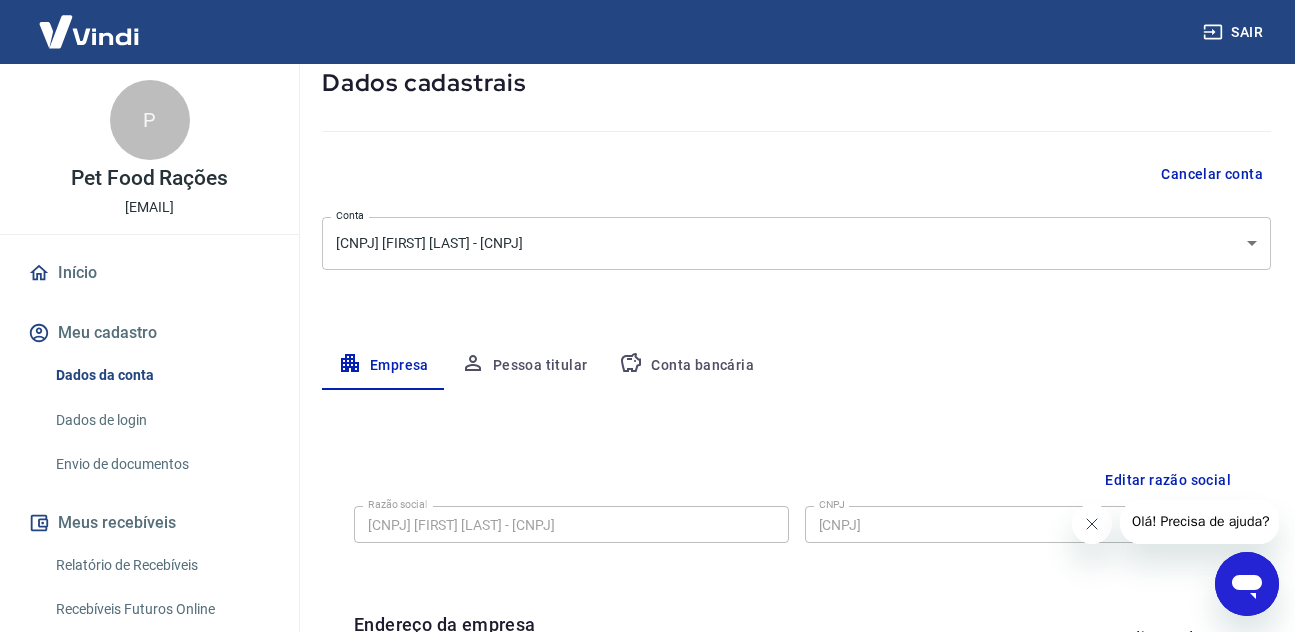 scroll, scrollTop: 0, scrollLeft: 0, axis: both 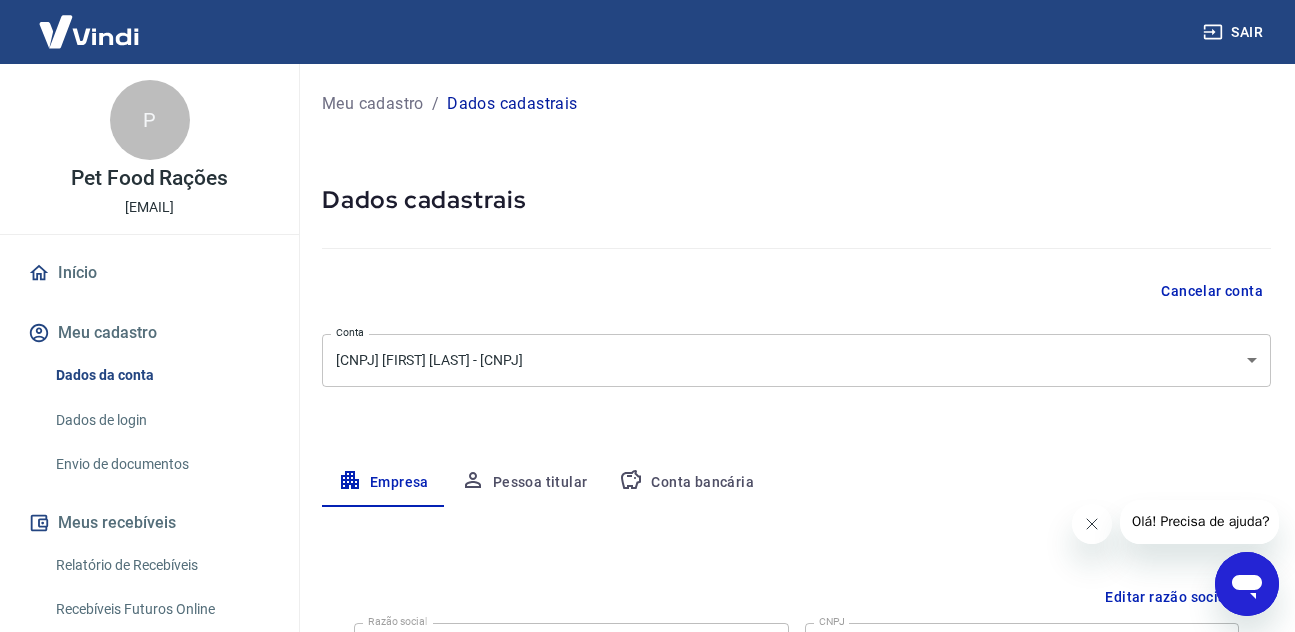 click on "Pessoa titular" at bounding box center (524, 483) 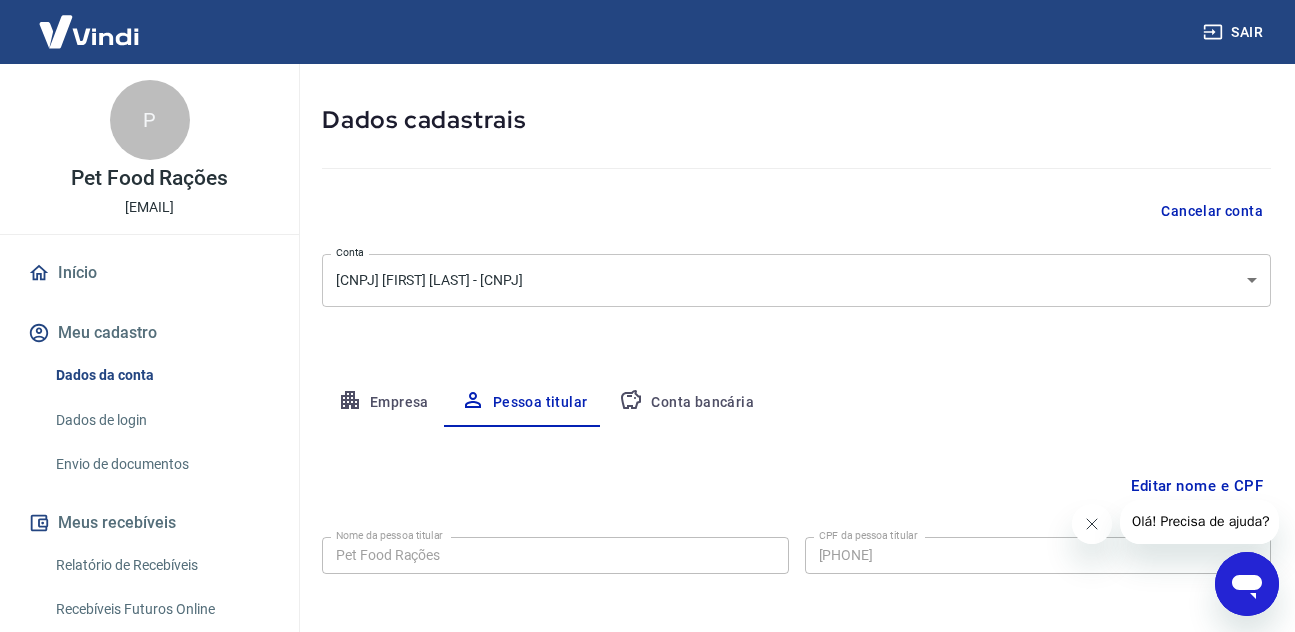 scroll, scrollTop: 168, scrollLeft: 0, axis: vertical 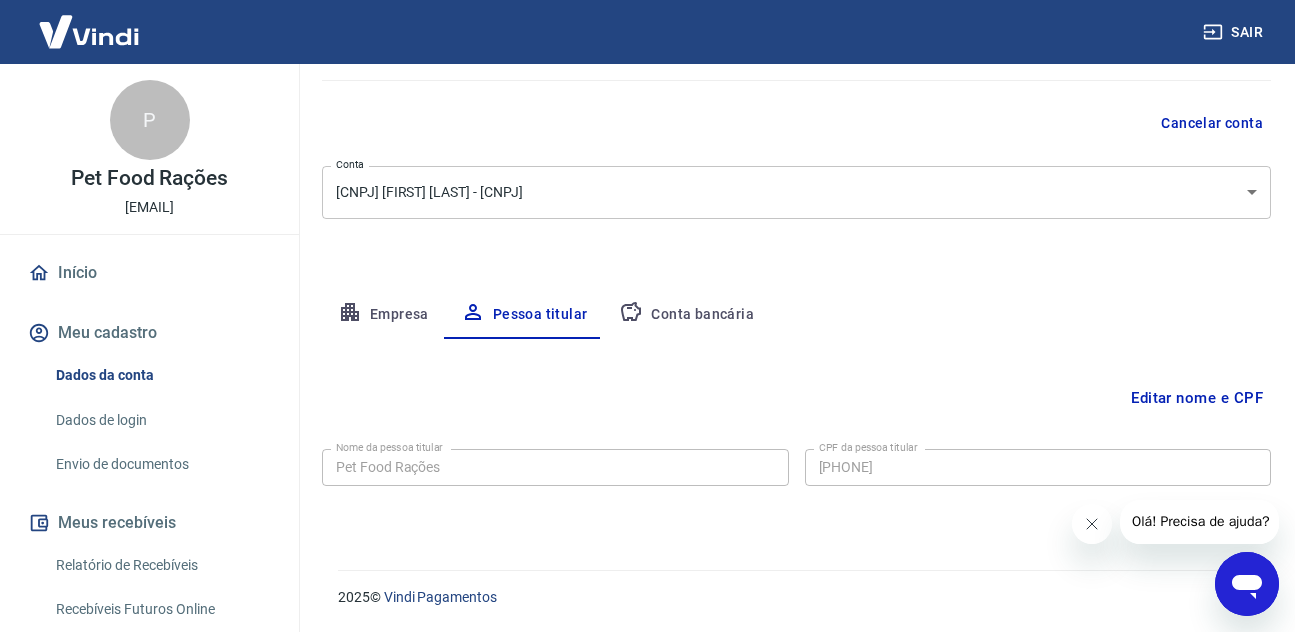 click on "Conta bancária" at bounding box center (686, 315) 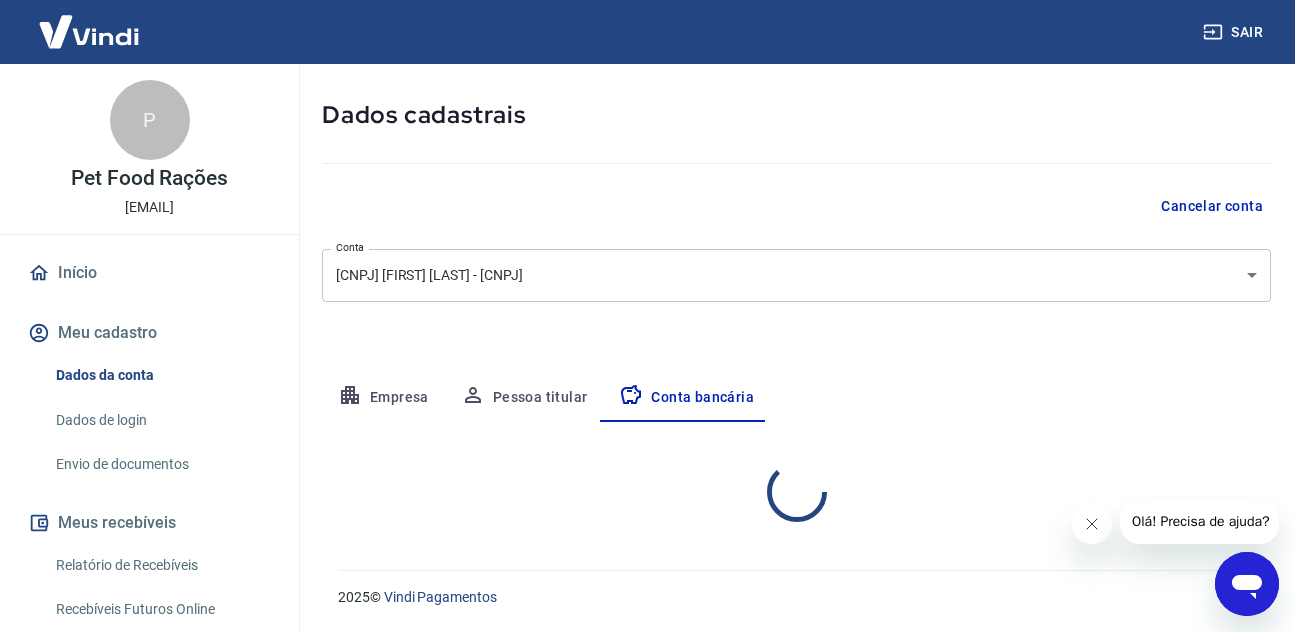 select on "1" 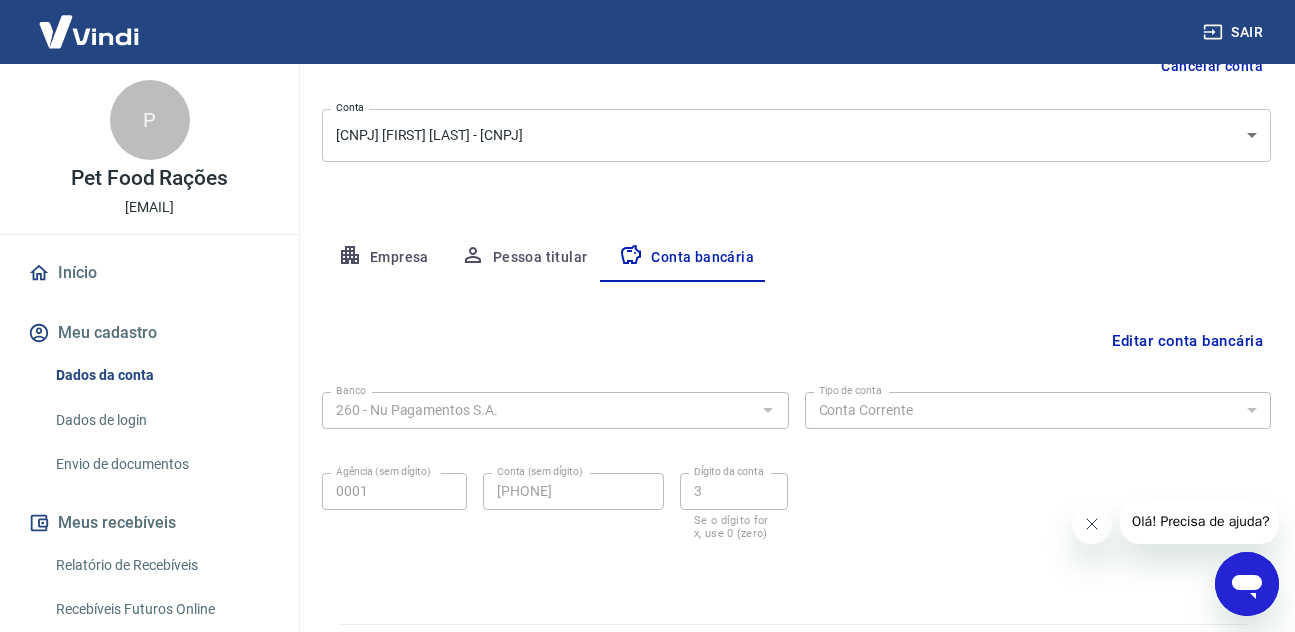 scroll, scrollTop: 279, scrollLeft: 0, axis: vertical 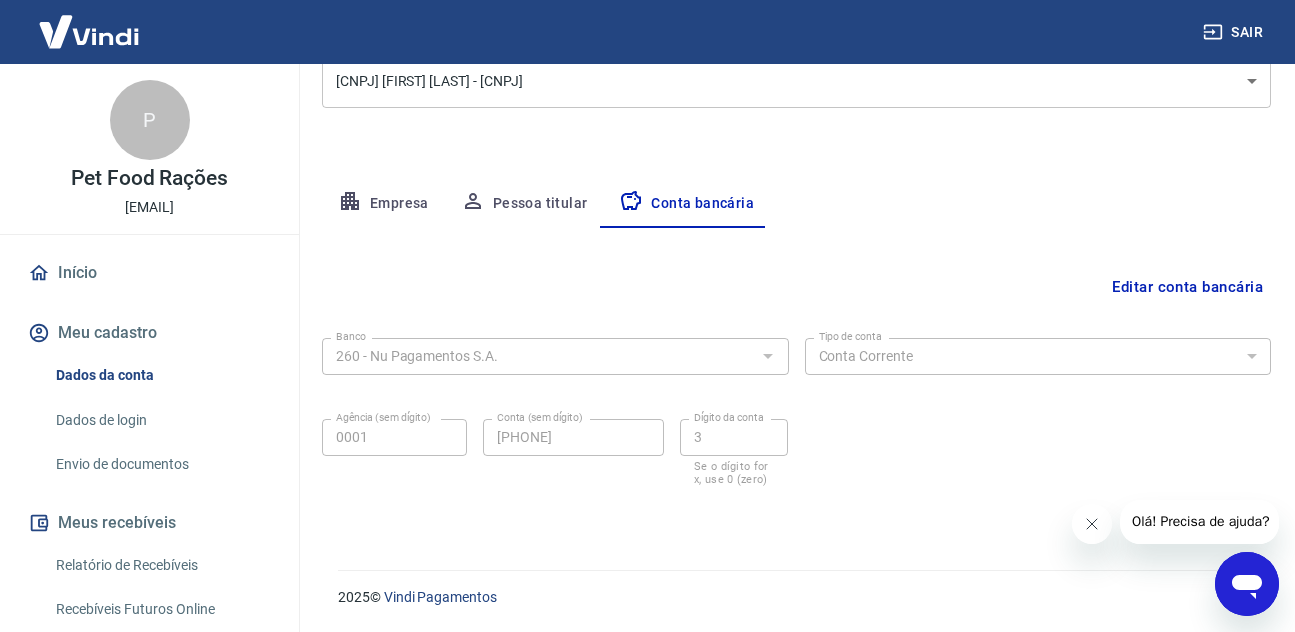 click 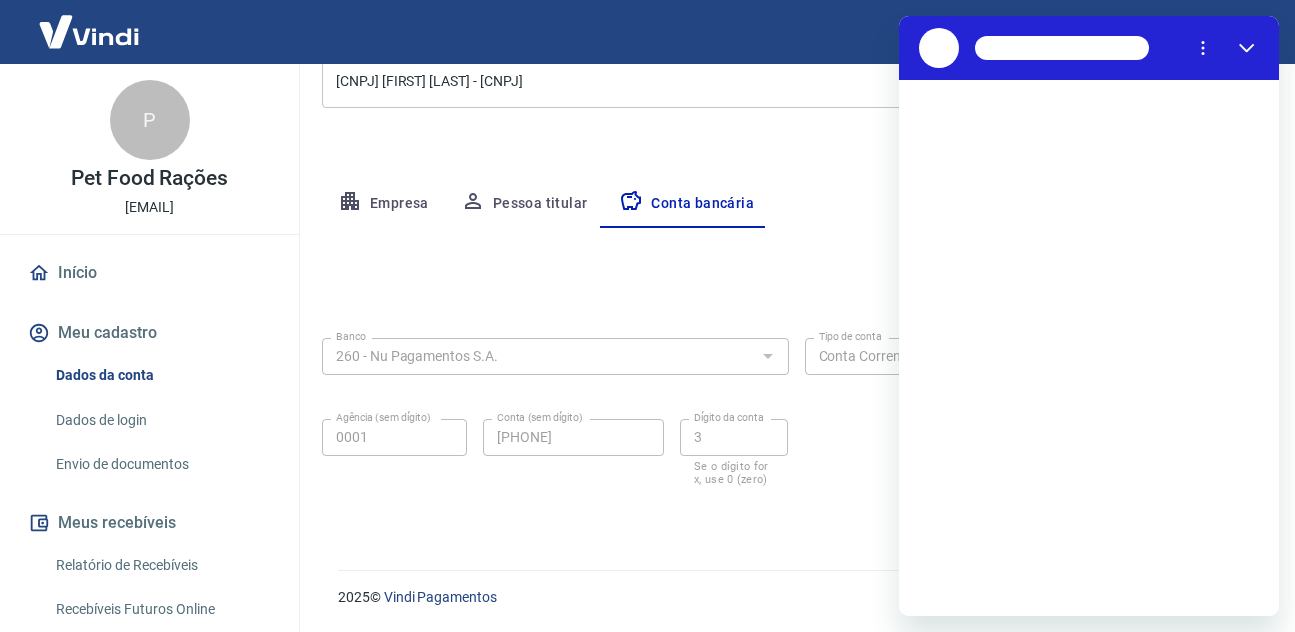 scroll, scrollTop: 0, scrollLeft: 0, axis: both 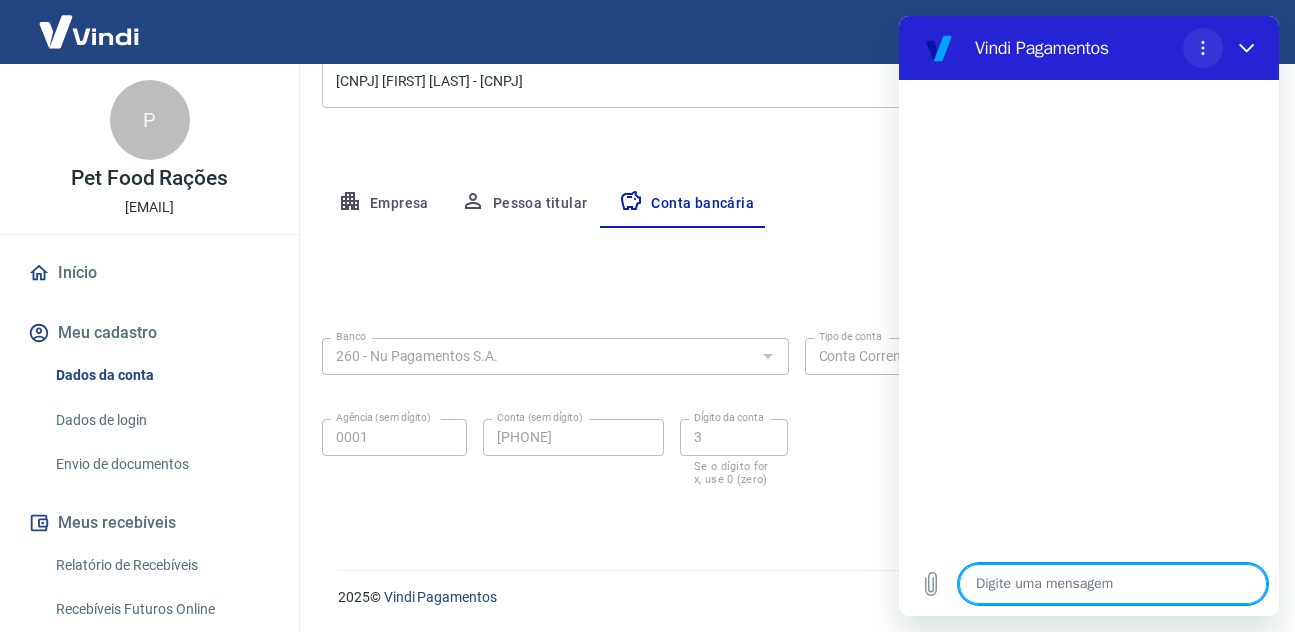 click 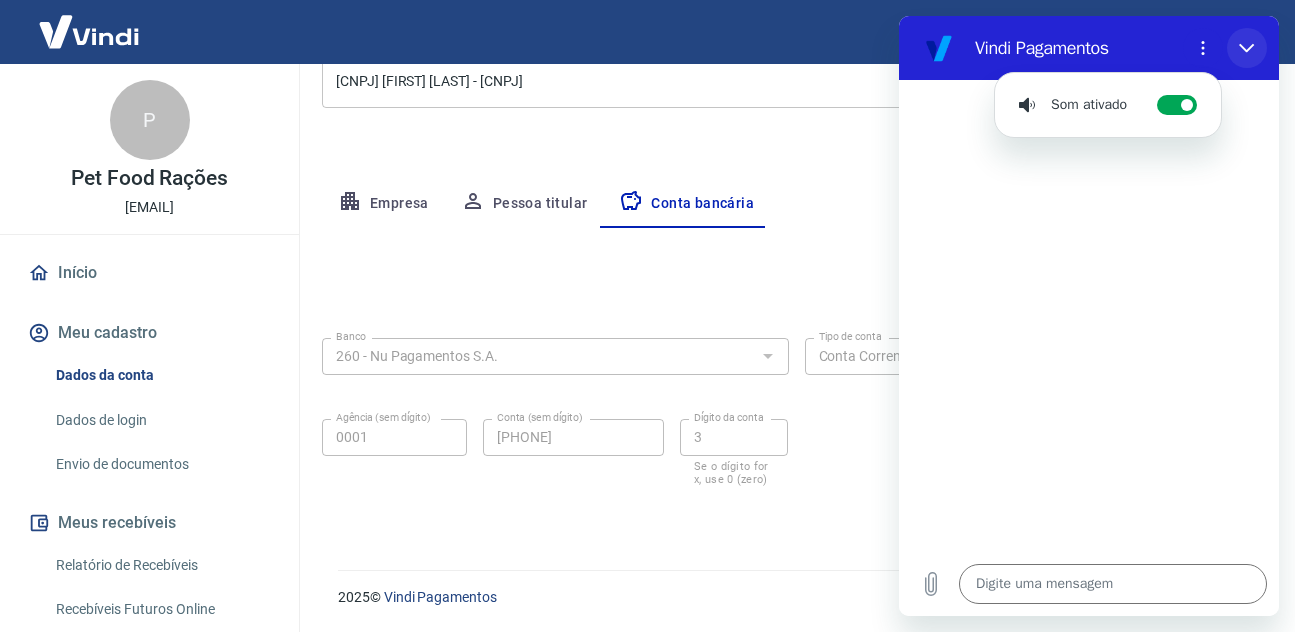 click at bounding box center (1247, 48) 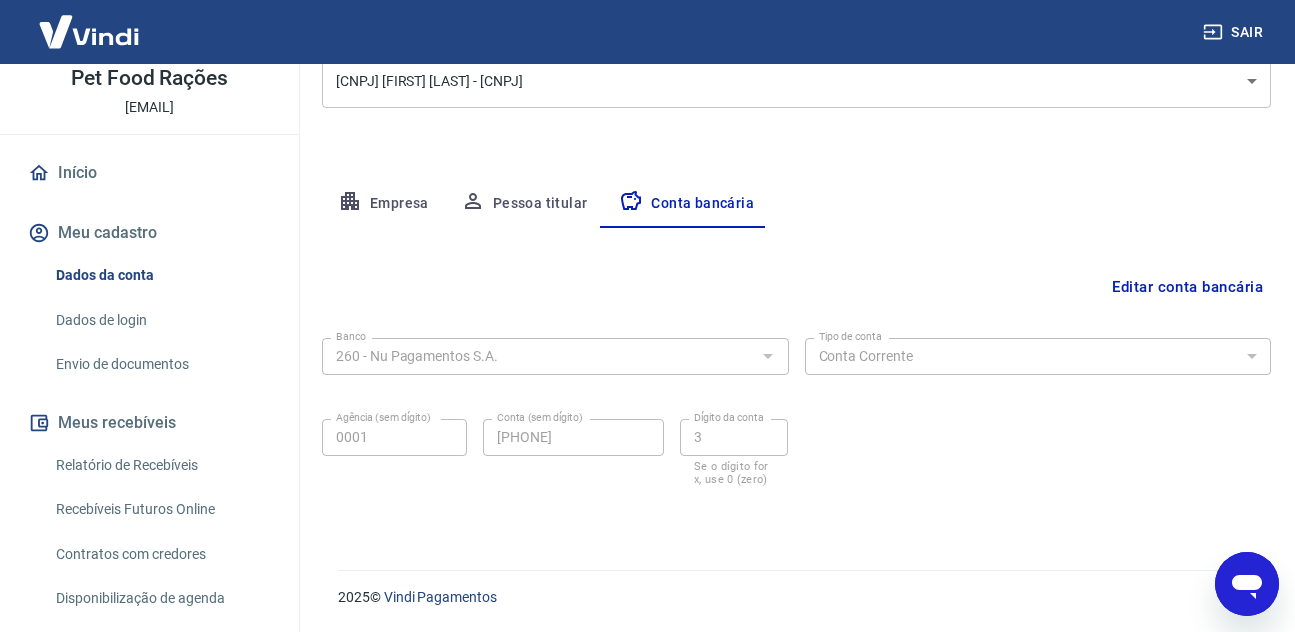 scroll, scrollTop: 207, scrollLeft: 0, axis: vertical 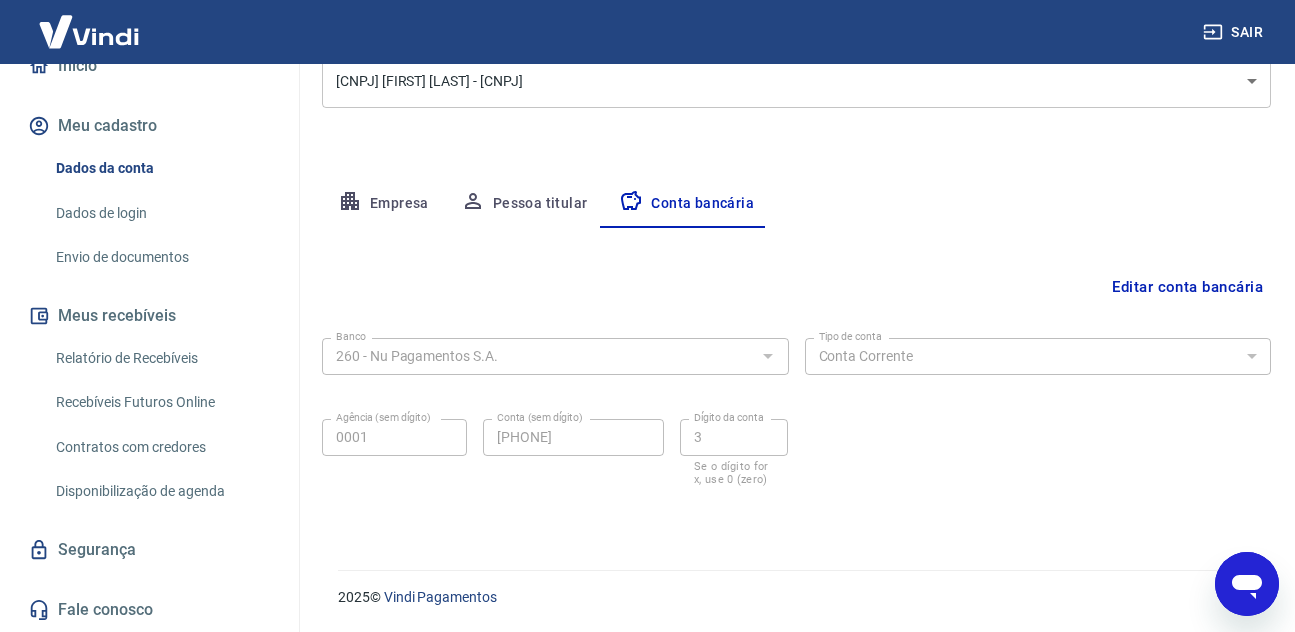click on "Envio de documentos" at bounding box center [161, 257] 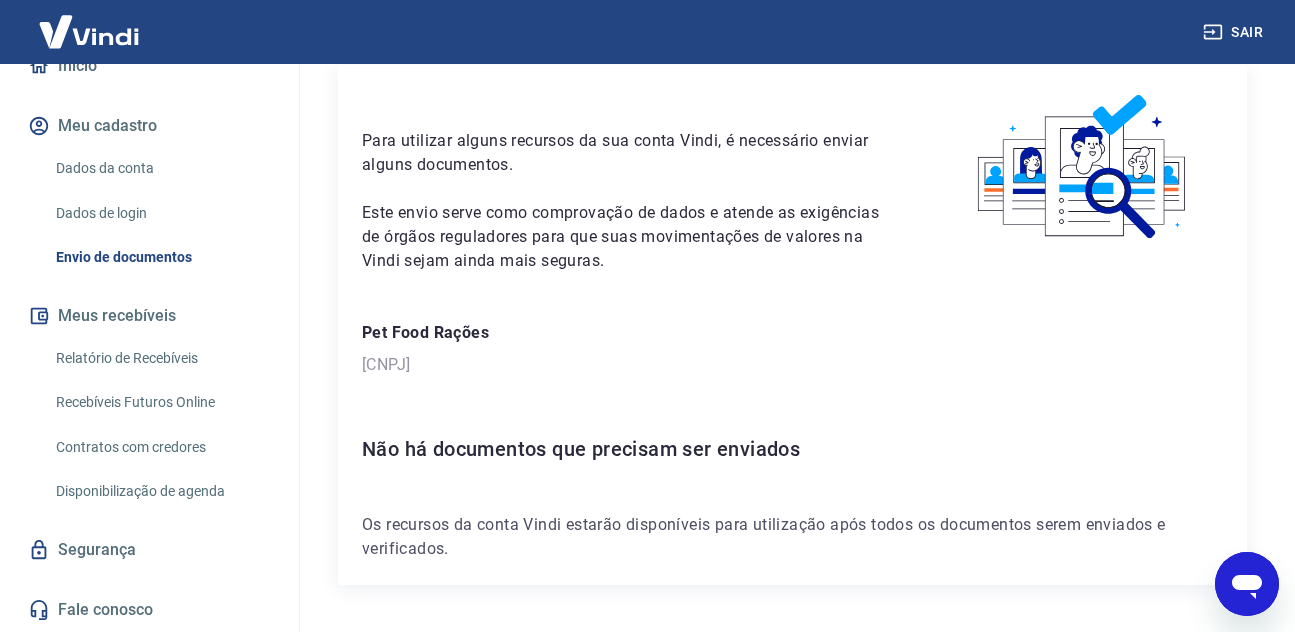 scroll, scrollTop: 100, scrollLeft: 0, axis: vertical 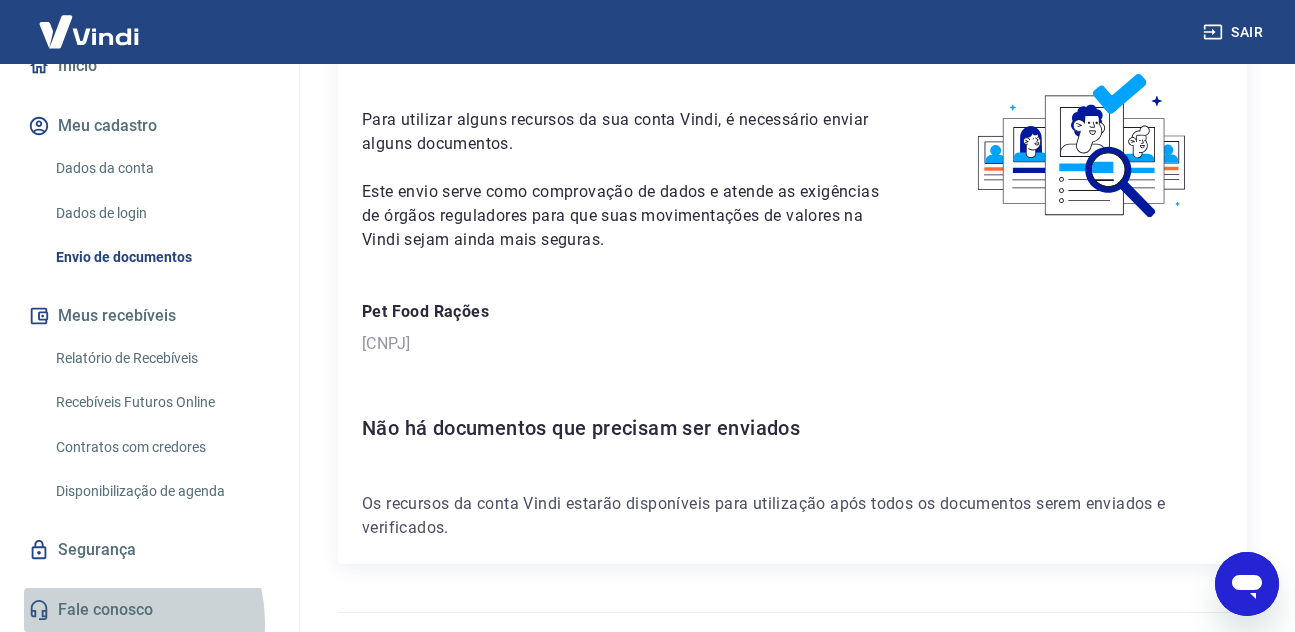 click on "Fale conosco" at bounding box center [149, 610] 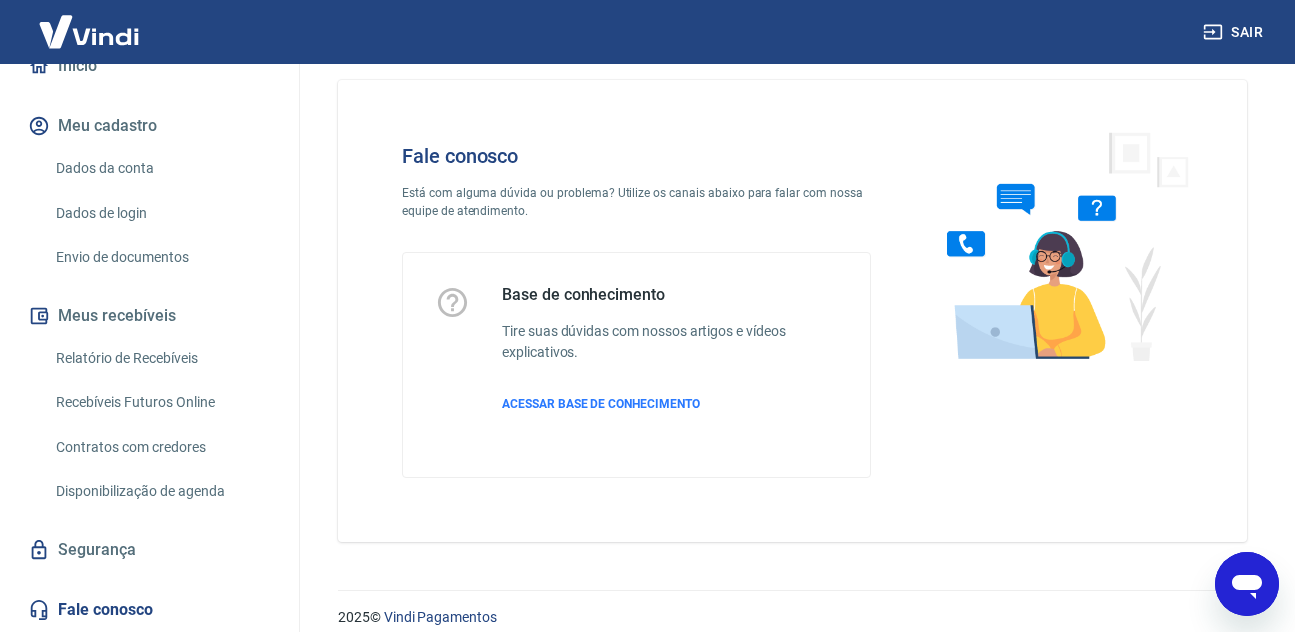 scroll, scrollTop: 44, scrollLeft: 0, axis: vertical 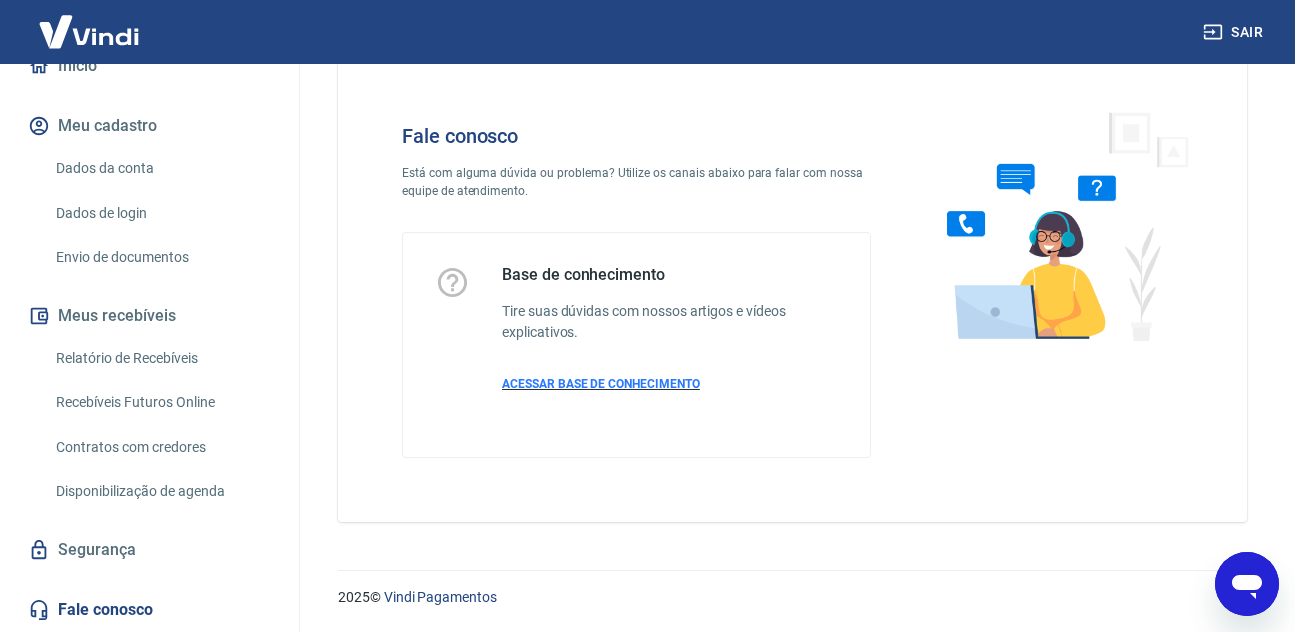 click on "ACESSAR BASE DE CONHECIMENTO" at bounding box center [601, 384] 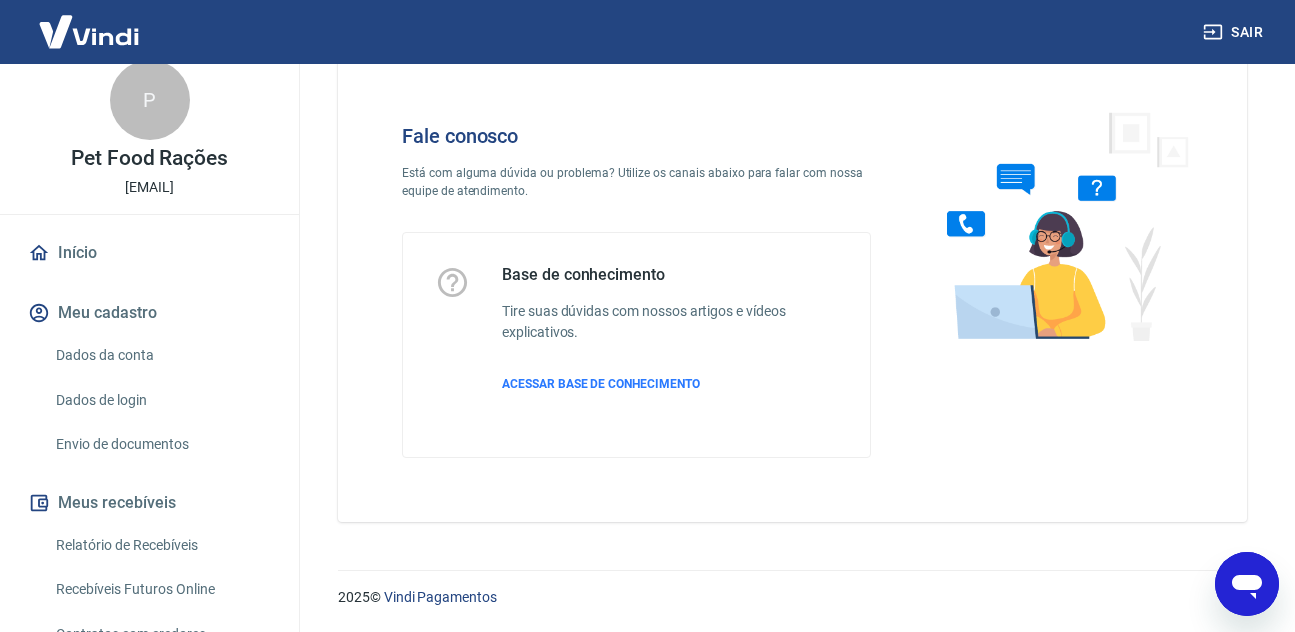 scroll, scrollTop: 0, scrollLeft: 0, axis: both 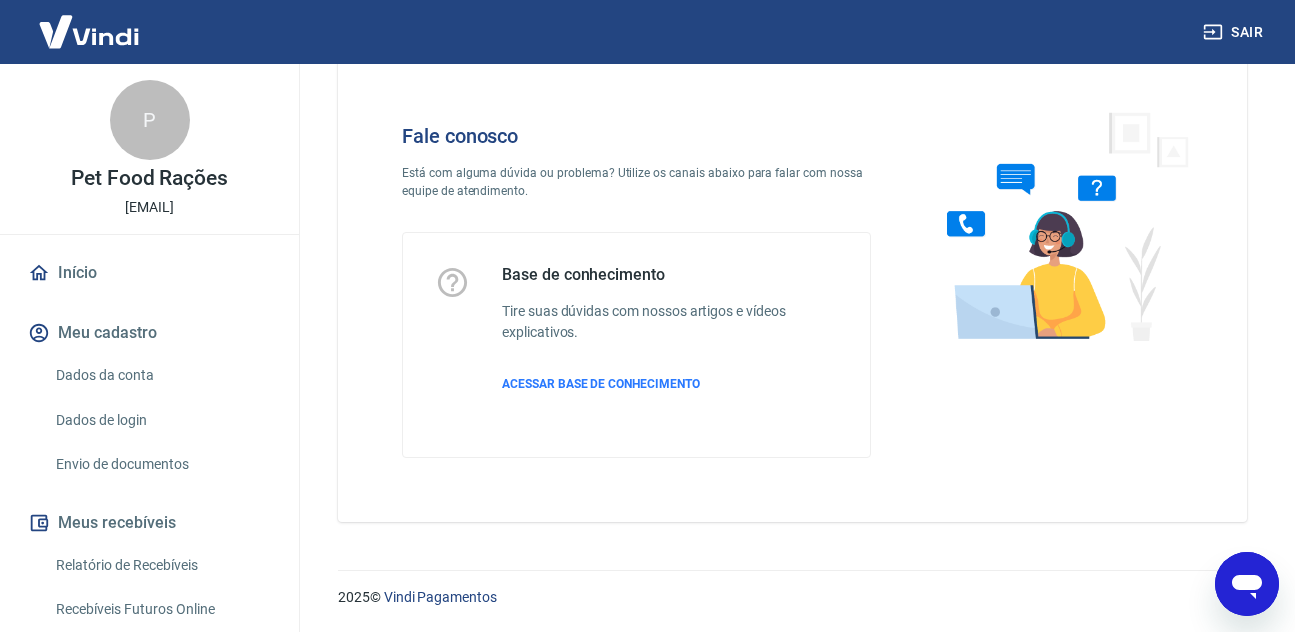 type on "x" 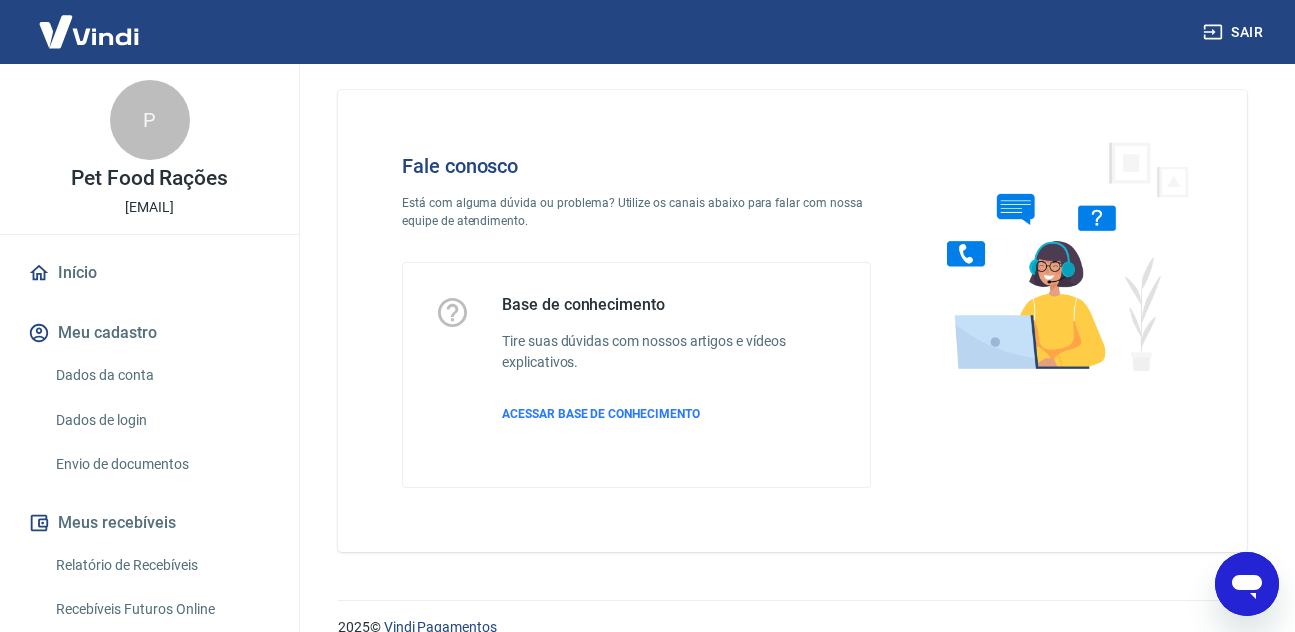 scroll, scrollTop: 0, scrollLeft: 0, axis: both 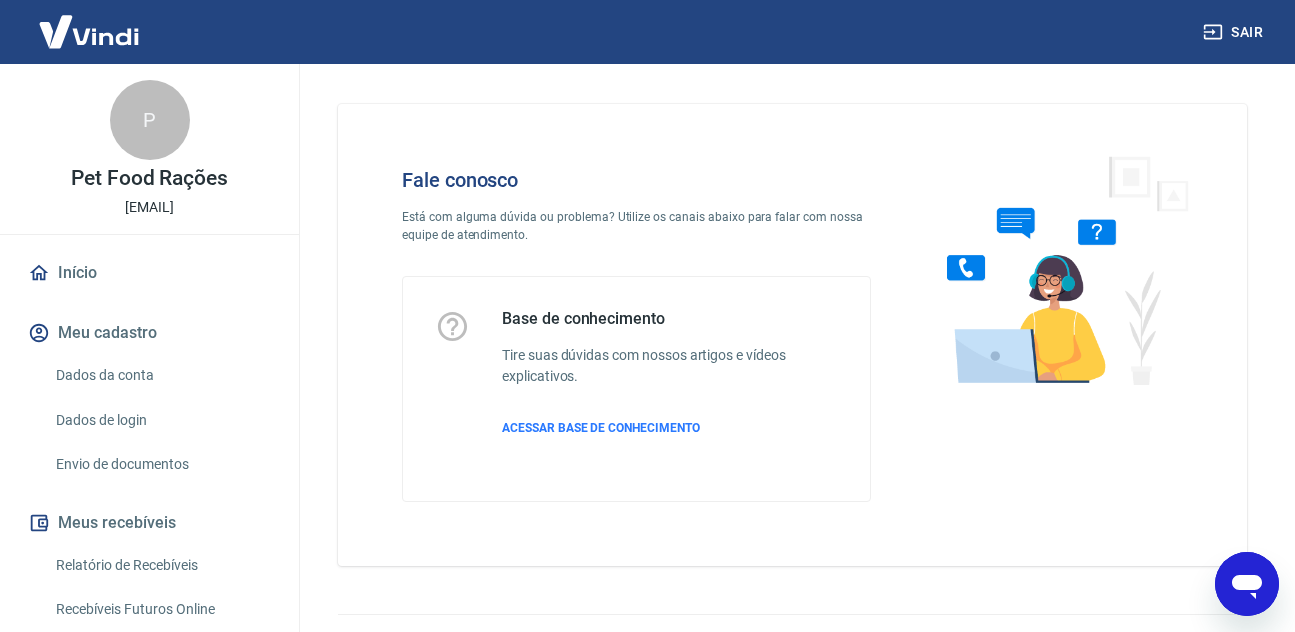 click on "Dados da conta" at bounding box center (161, 375) 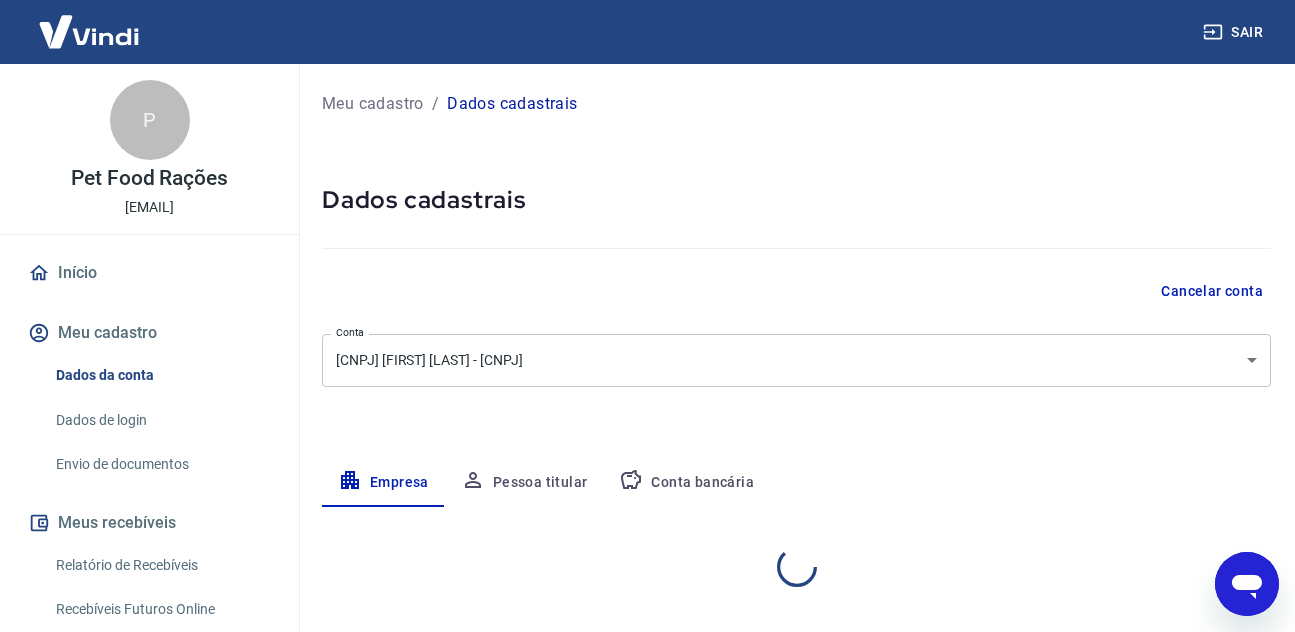 select on "SP" 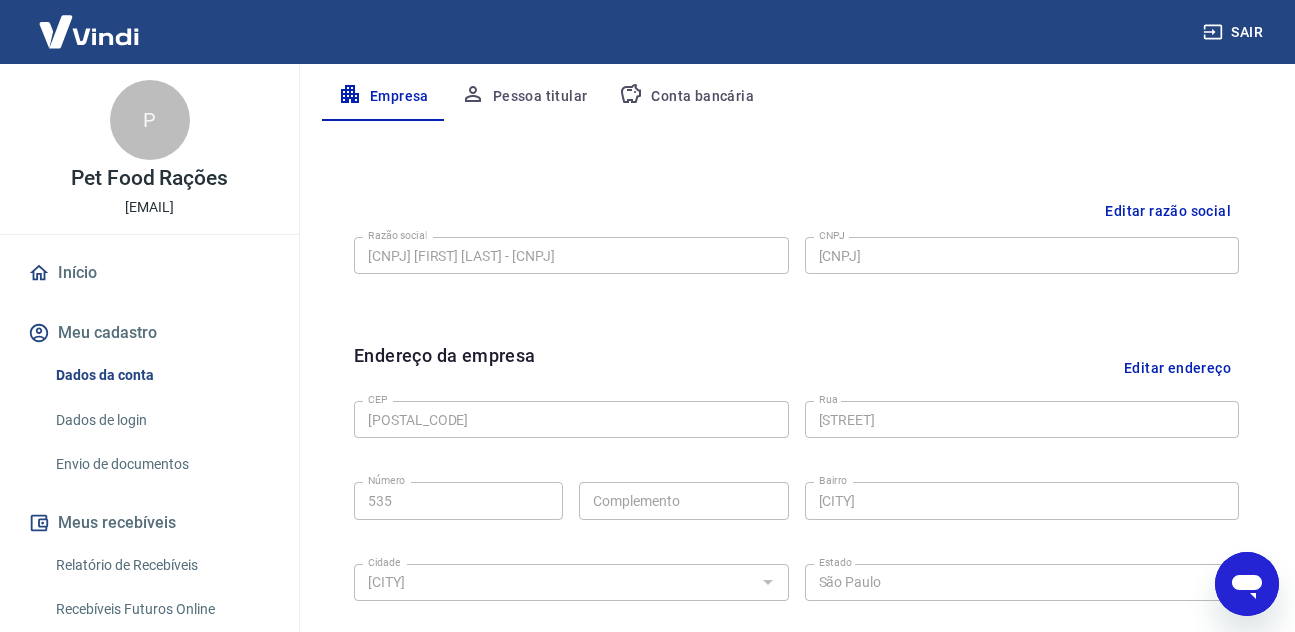 scroll, scrollTop: 400, scrollLeft: 0, axis: vertical 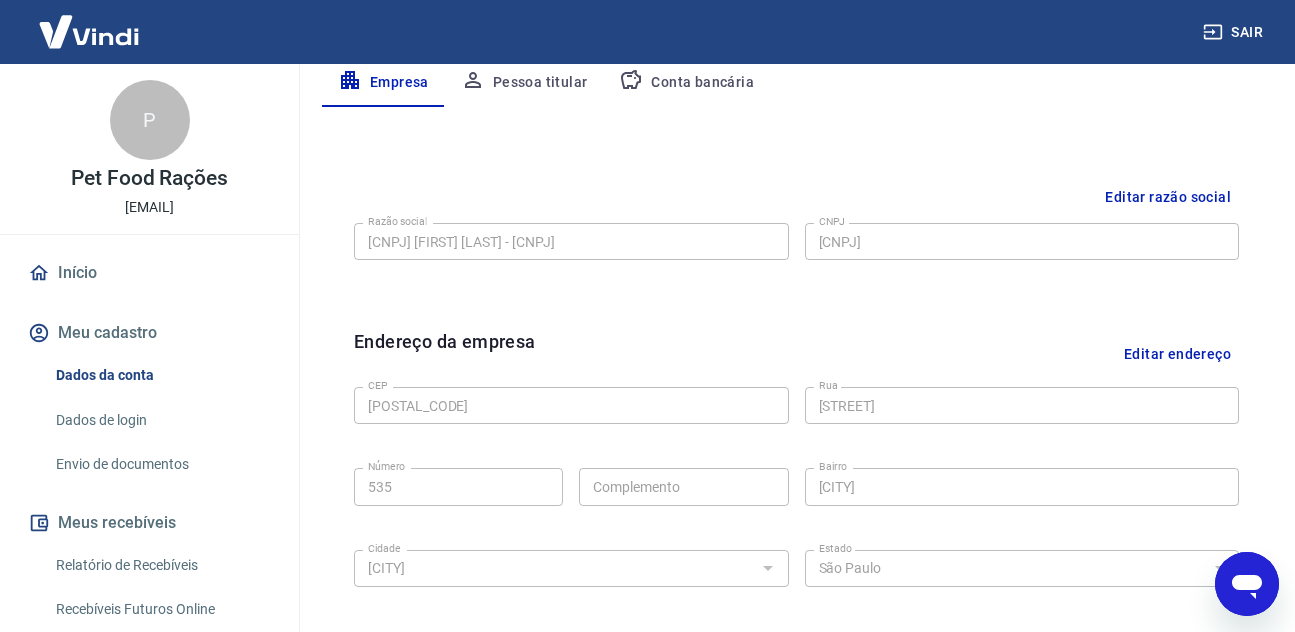 click on "Conta bancária" at bounding box center (686, 83) 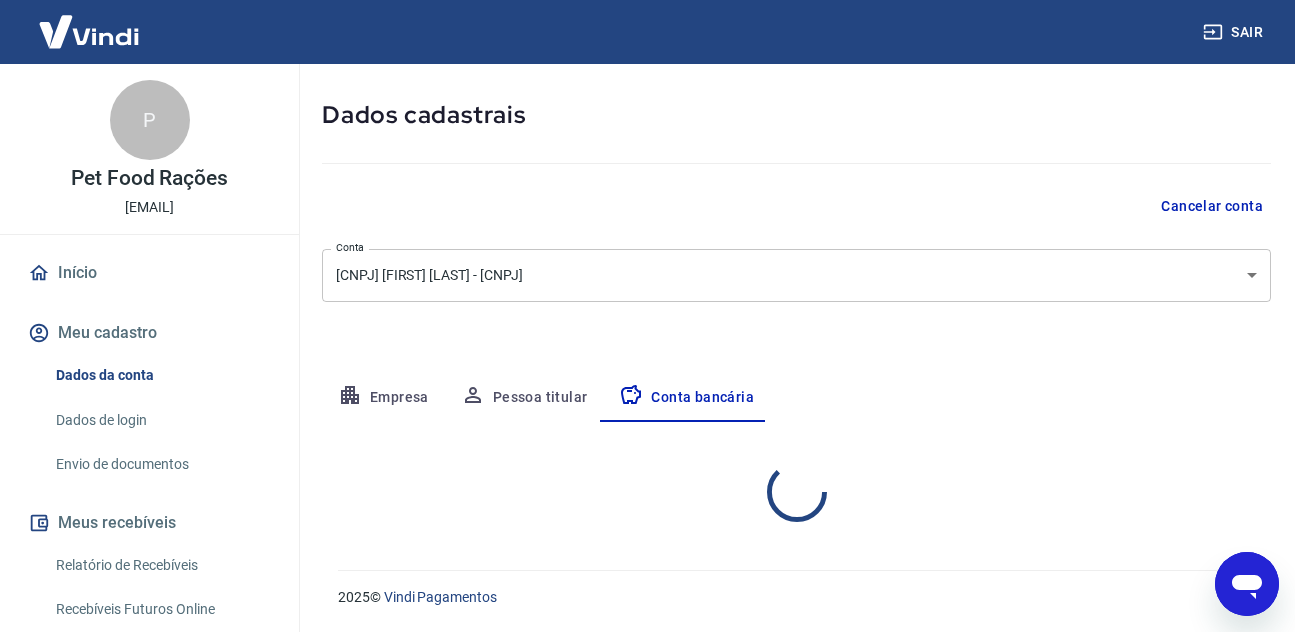 select on "1" 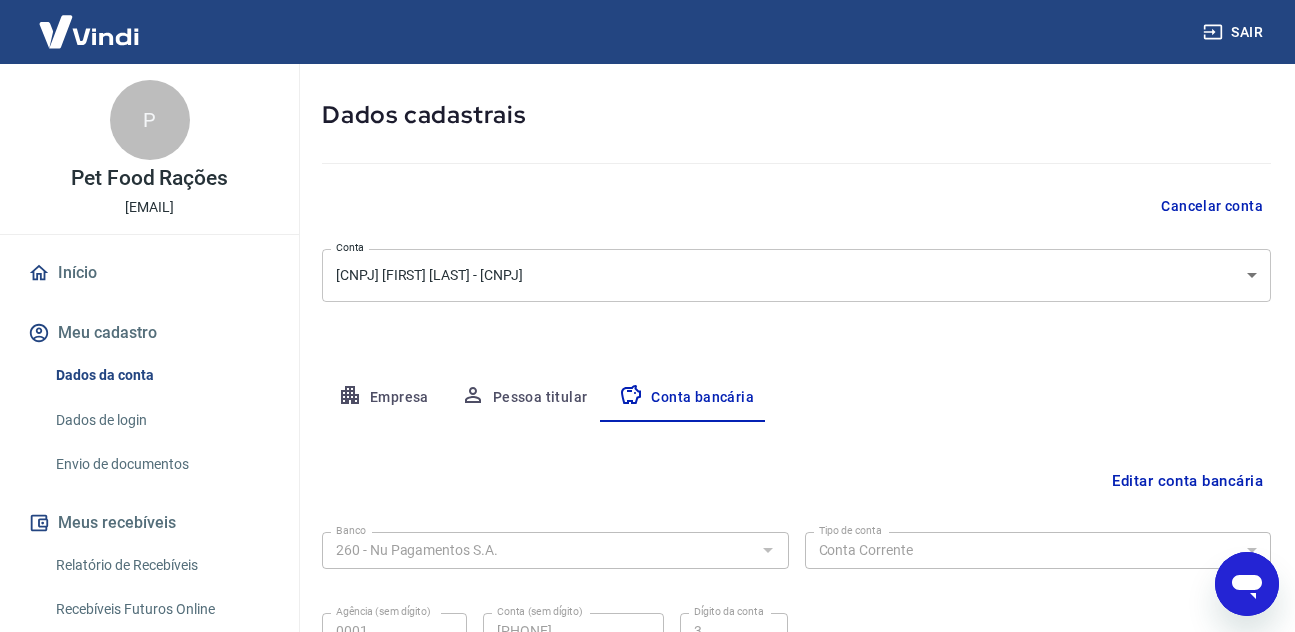 scroll, scrollTop: 279, scrollLeft: 0, axis: vertical 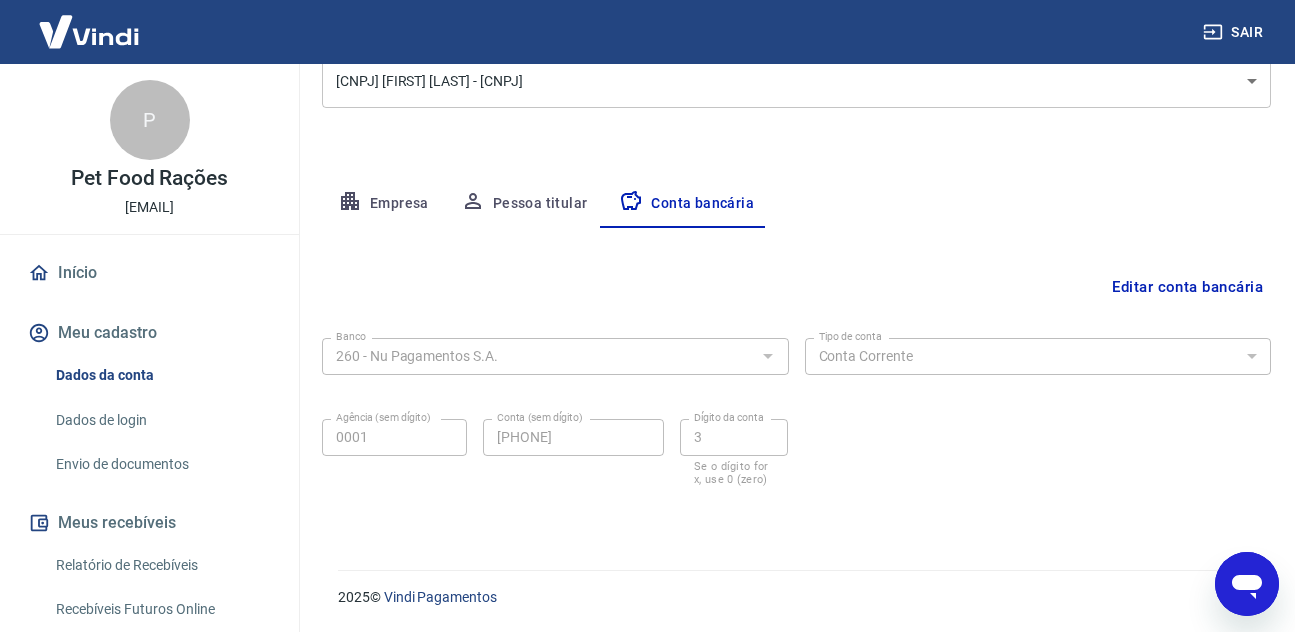 type on "x" 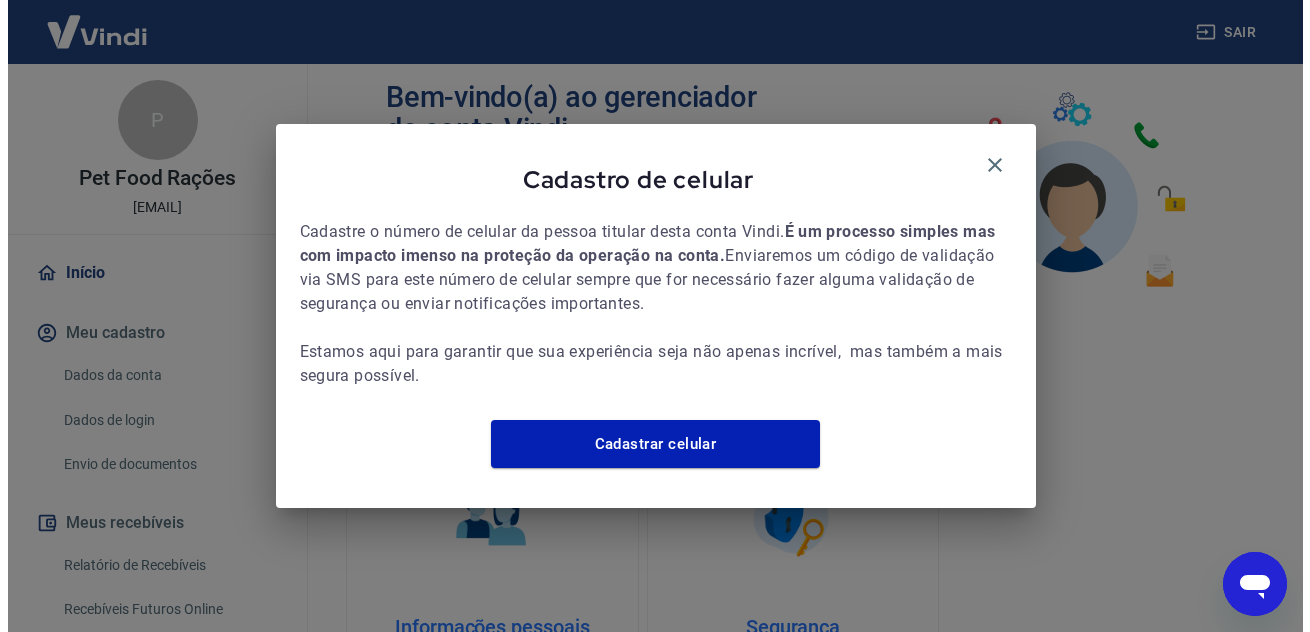 scroll, scrollTop: 1216, scrollLeft: 0, axis: vertical 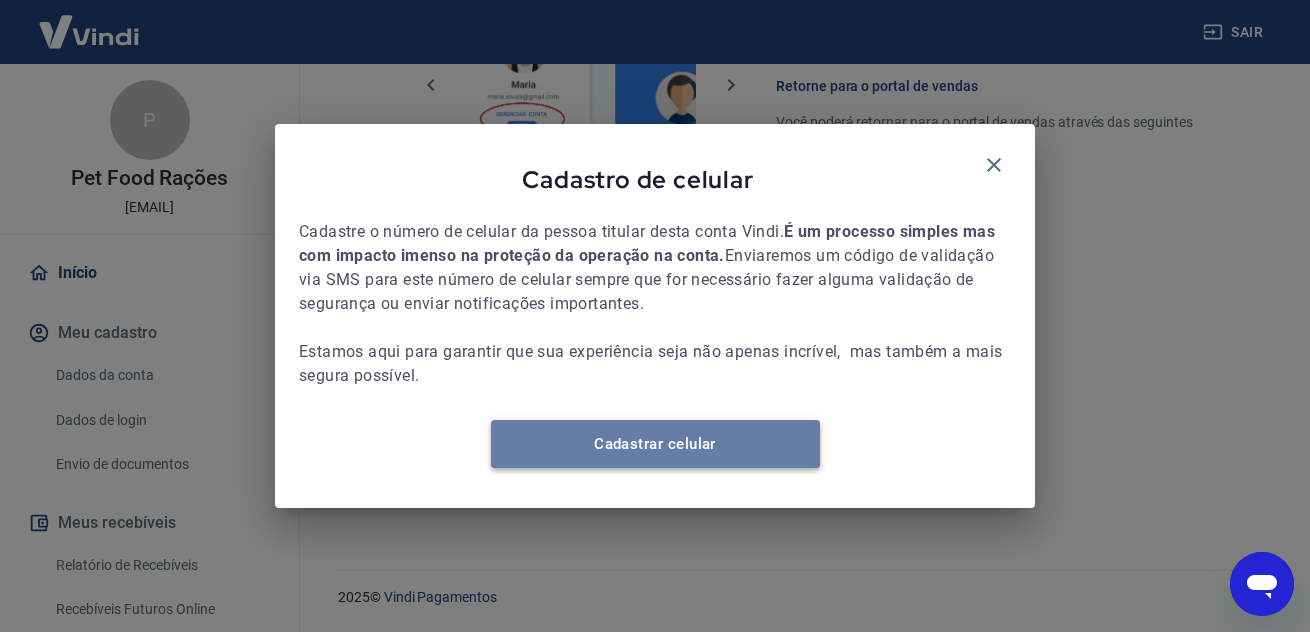 click on "Cadastrar celular" at bounding box center [655, 444] 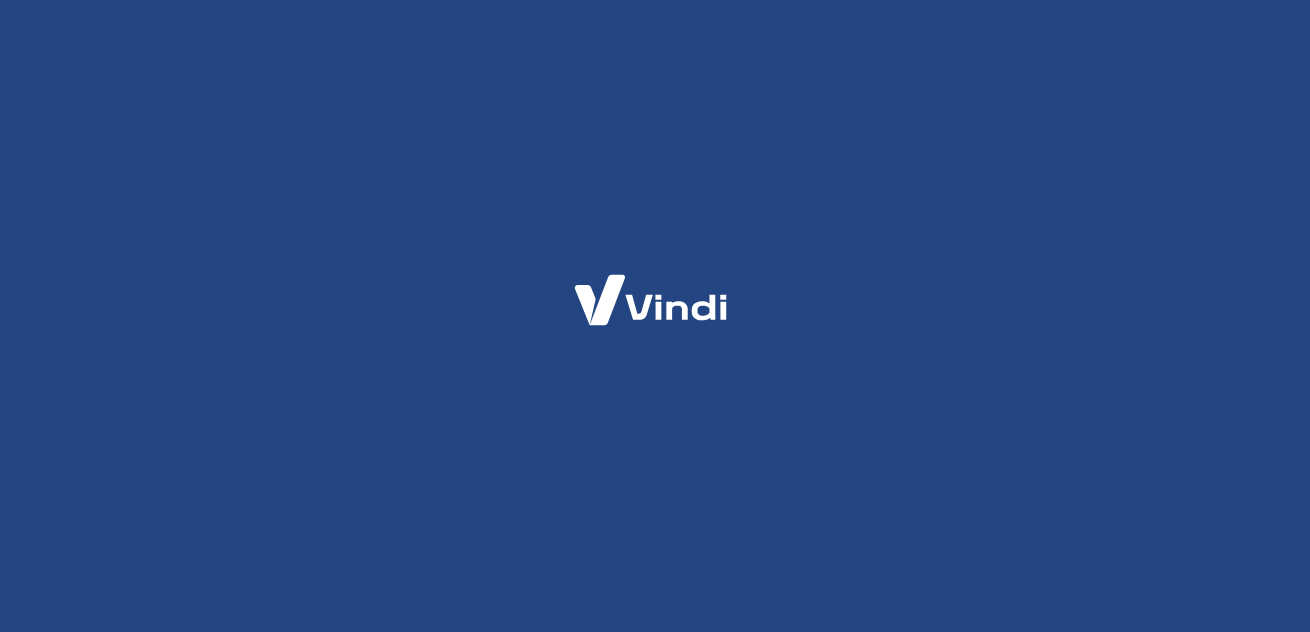 scroll, scrollTop: 0, scrollLeft: 0, axis: both 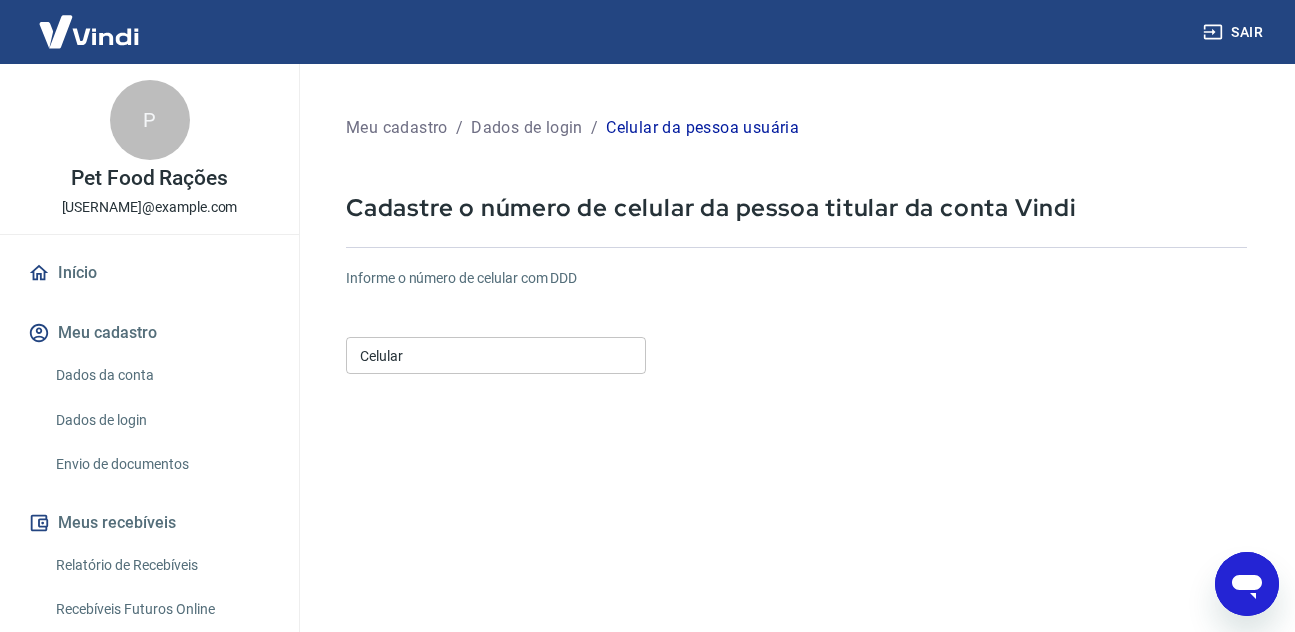 click on "Celular" at bounding box center (496, 355) 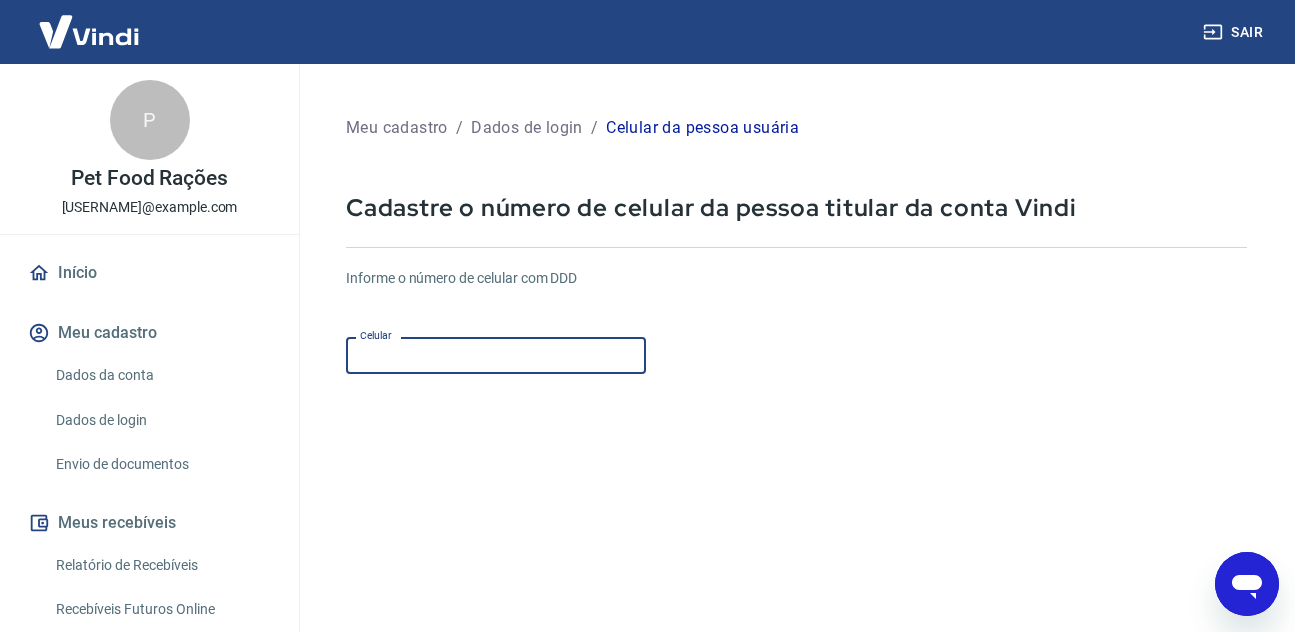 paste on "[PHONE]" 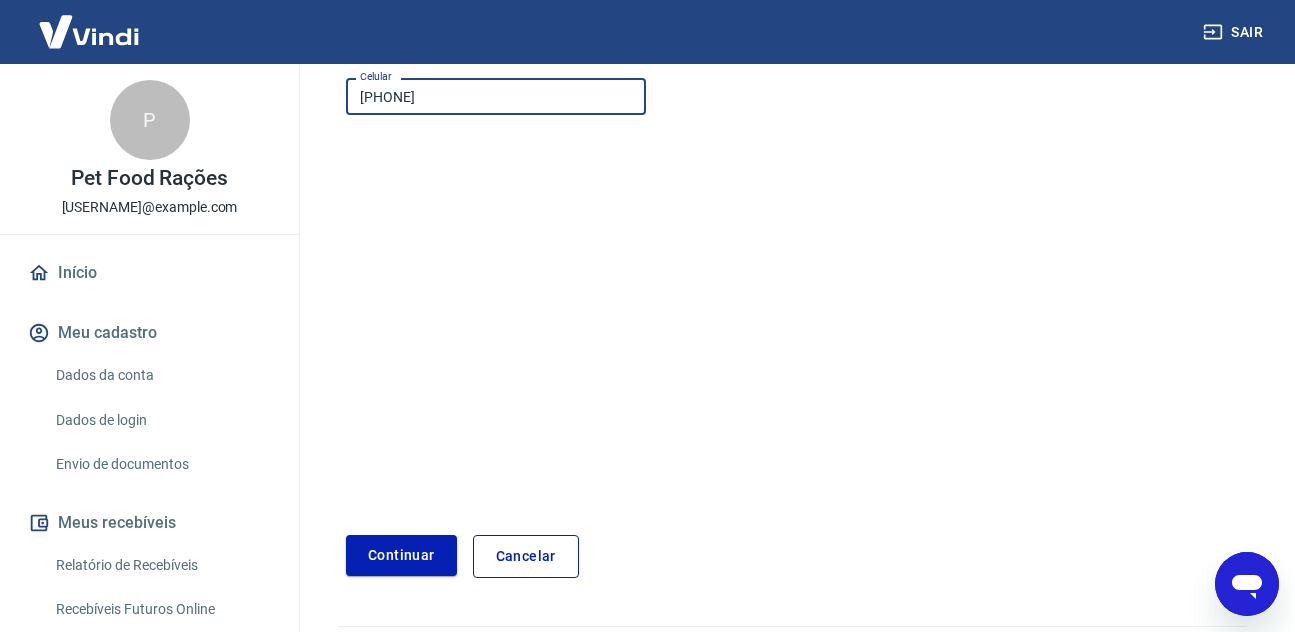 scroll, scrollTop: 300, scrollLeft: 0, axis: vertical 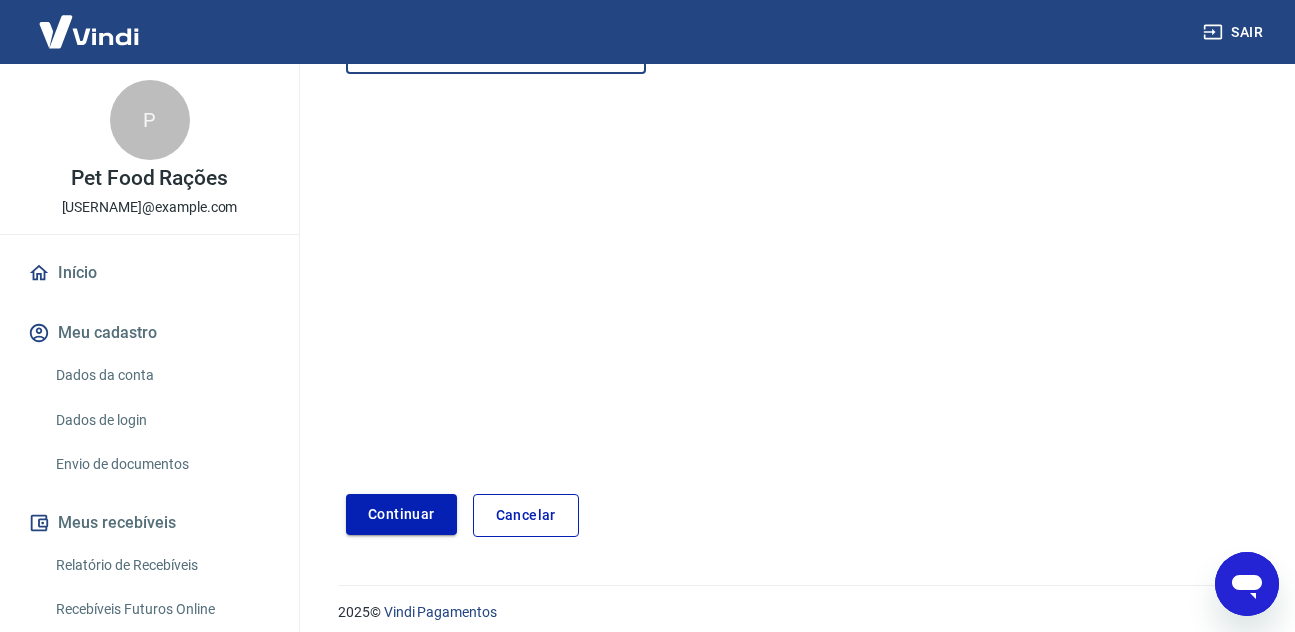 click on "Continuar" at bounding box center (401, 514) 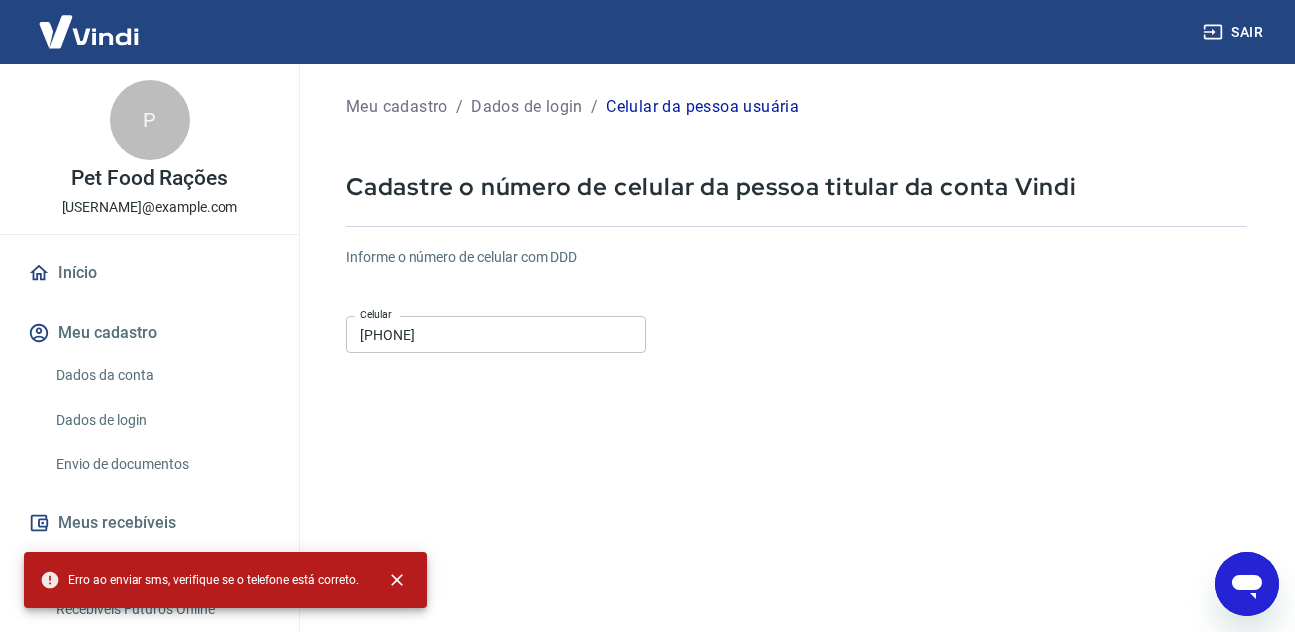 scroll, scrollTop: 0, scrollLeft: 0, axis: both 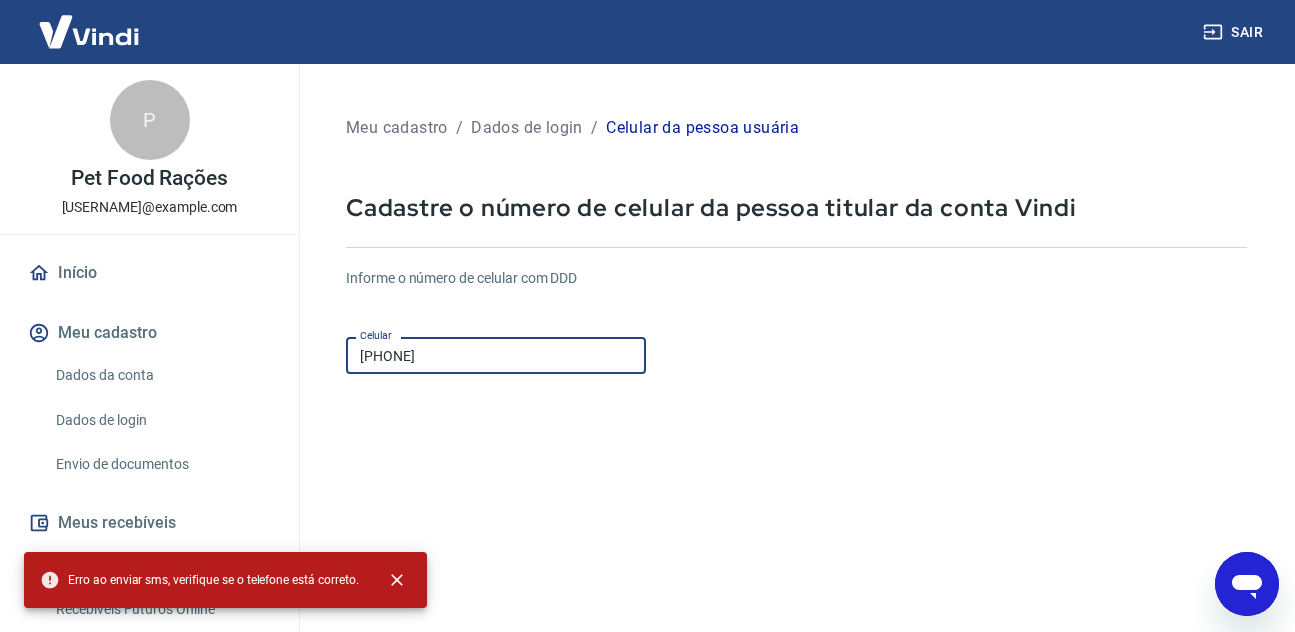 drag, startPoint x: 501, startPoint y: 366, endPoint x: 319, endPoint y: 340, distance: 183.84776 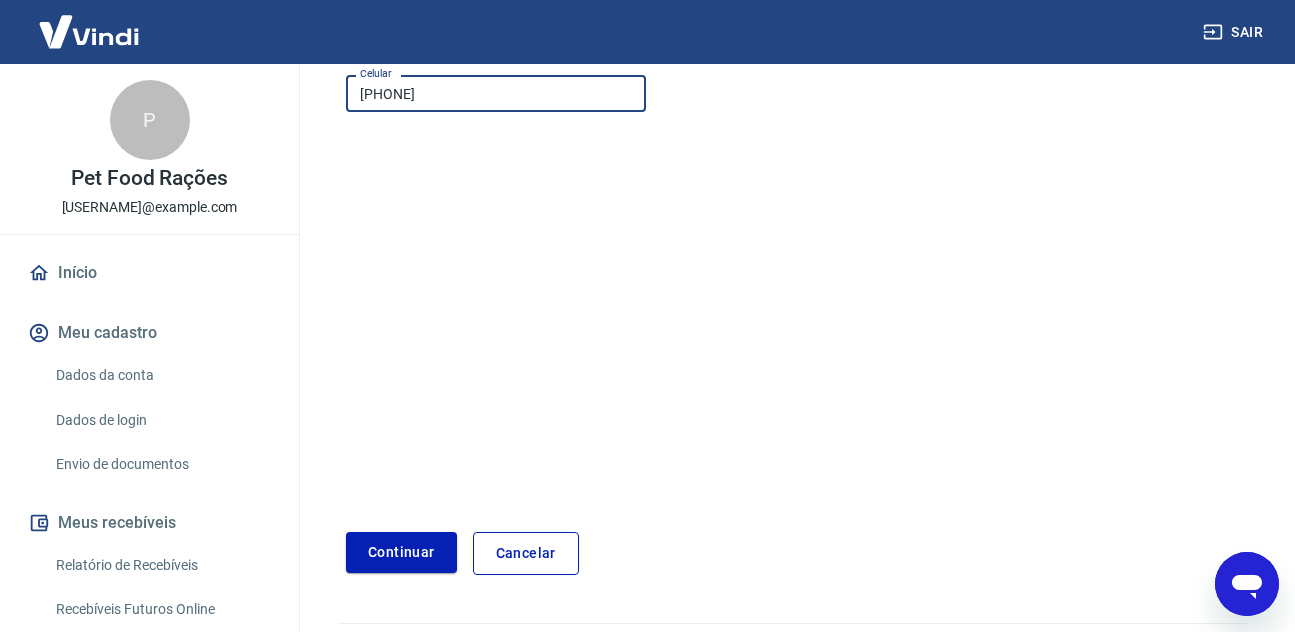 scroll, scrollTop: 300, scrollLeft: 0, axis: vertical 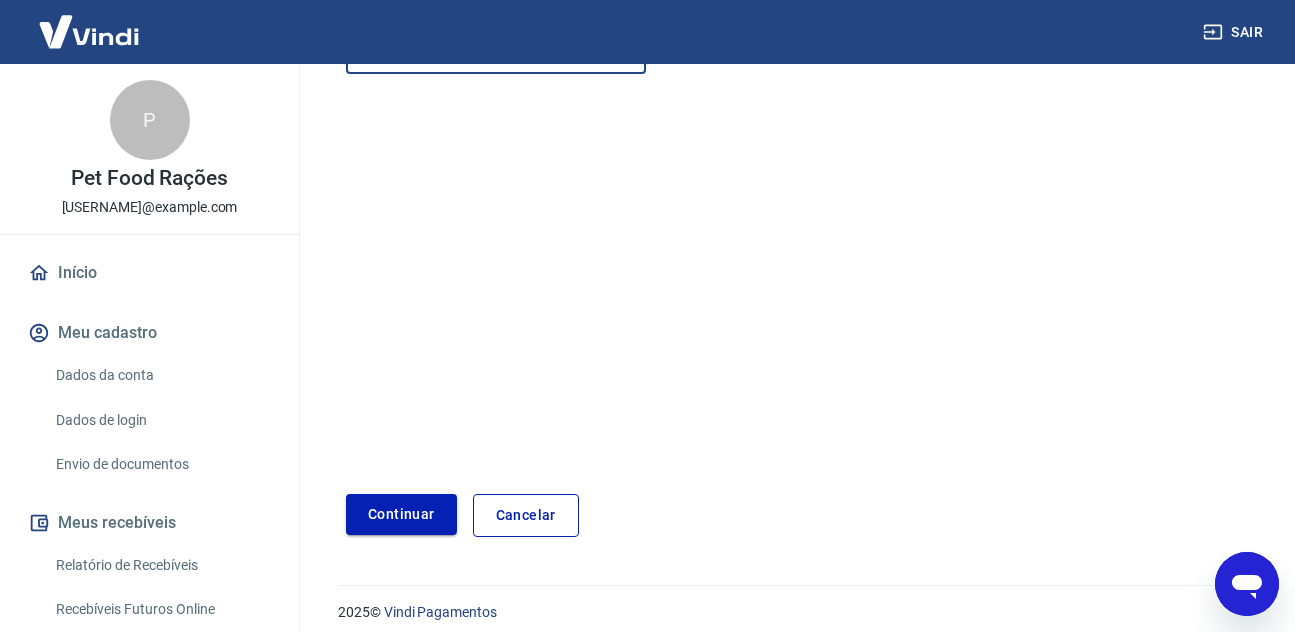type on "[PHONE]" 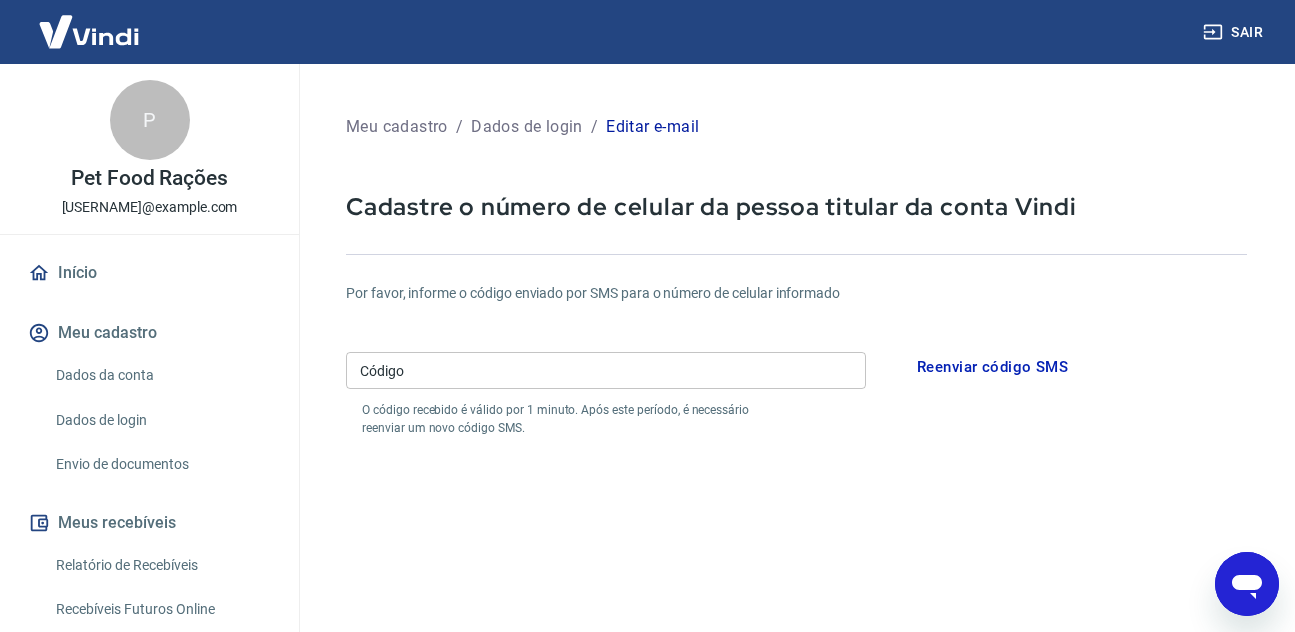 scroll, scrollTop: 0, scrollLeft: 0, axis: both 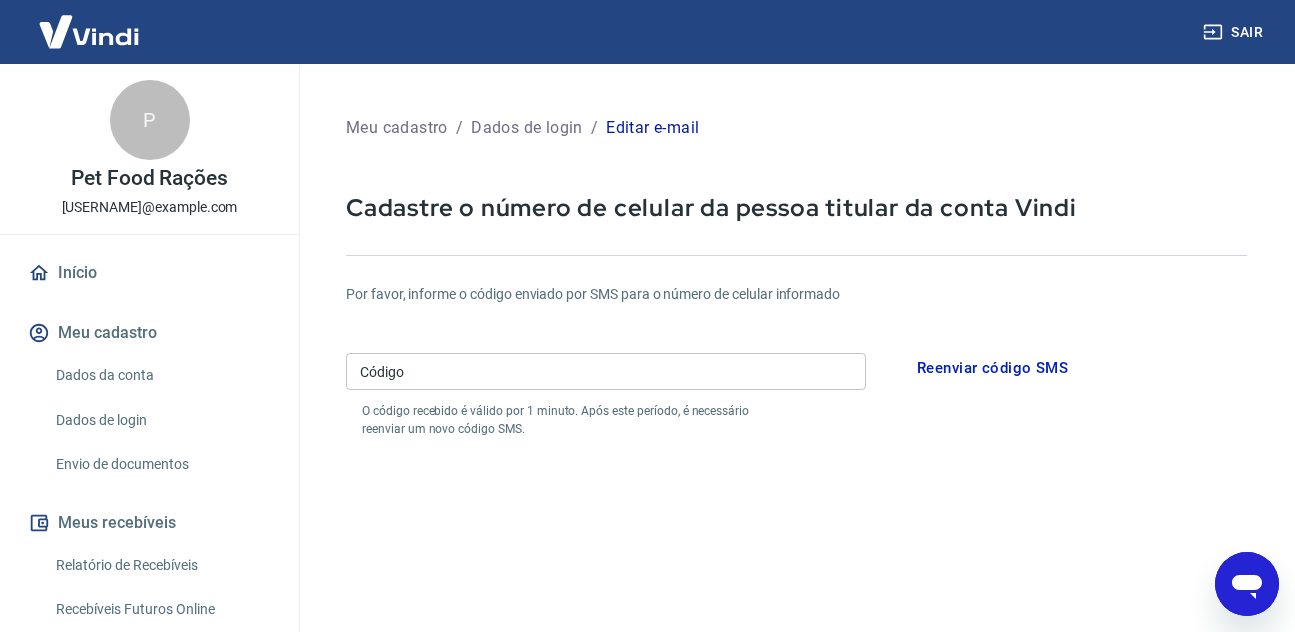 click on "Início" at bounding box center (149, 273) 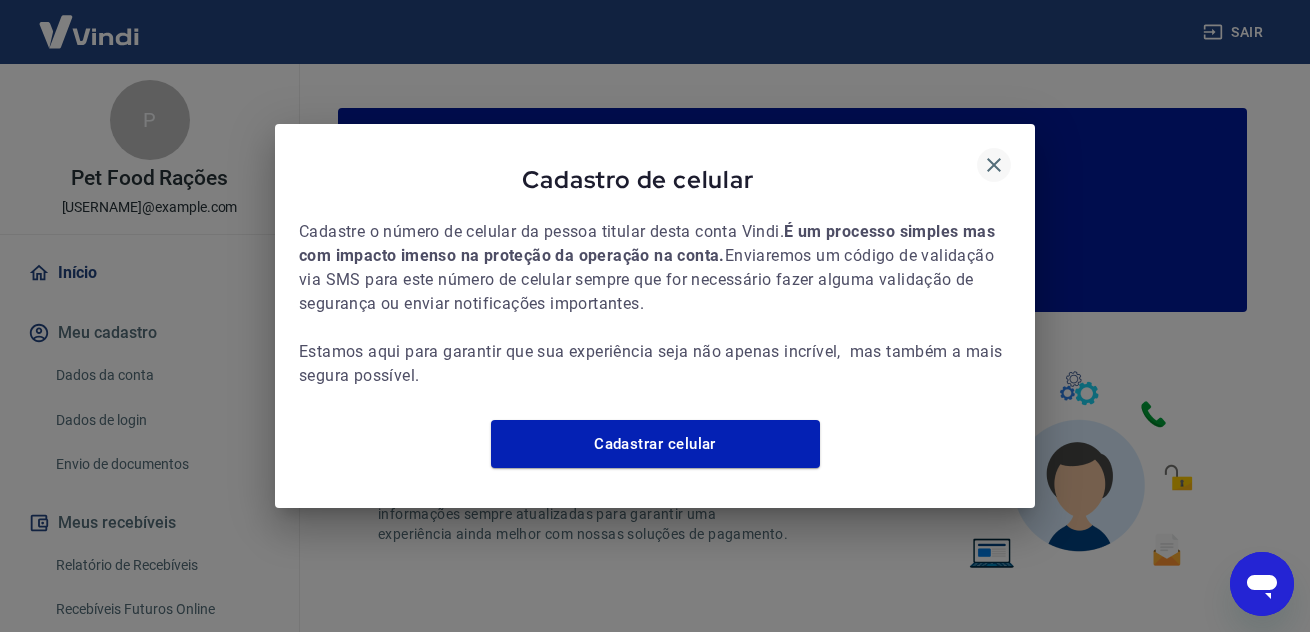 click 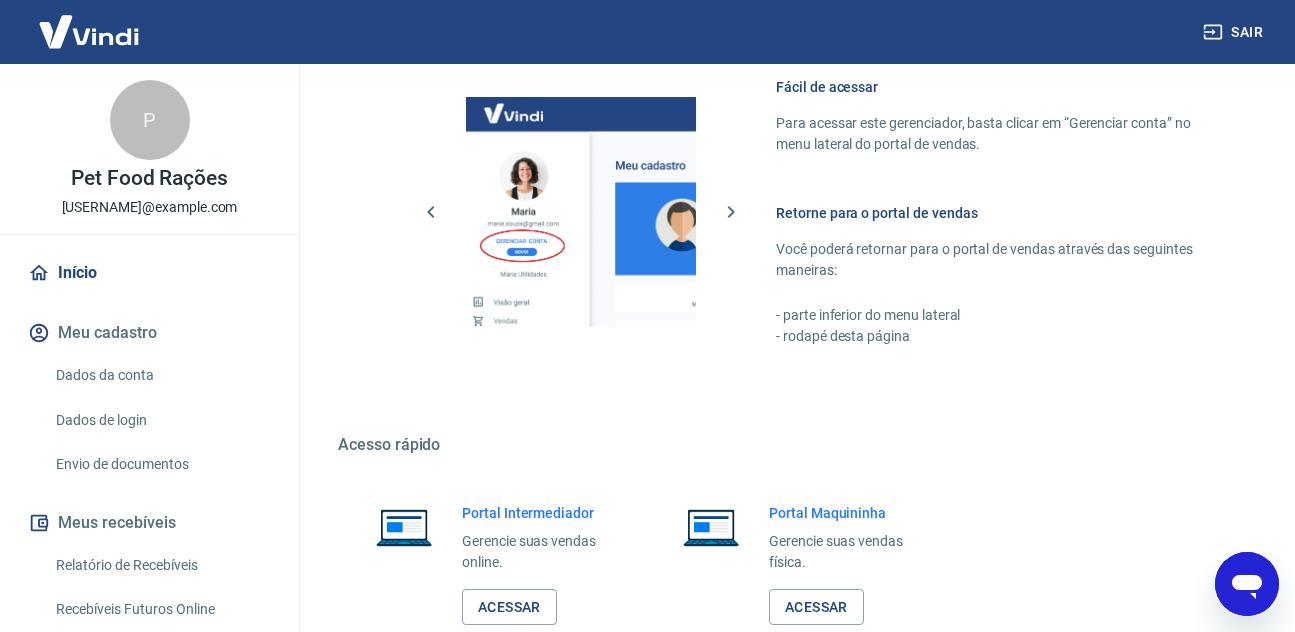 scroll, scrollTop: 1216, scrollLeft: 0, axis: vertical 